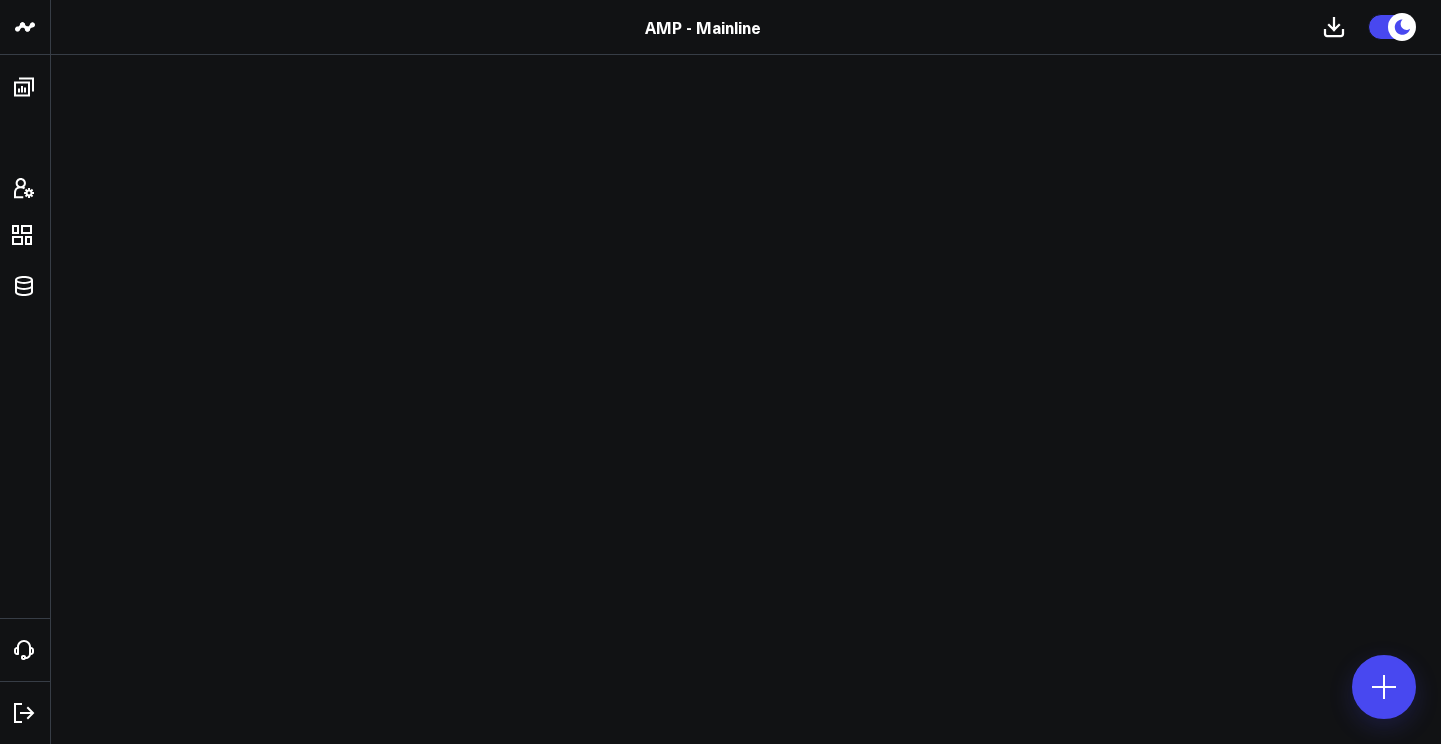 scroll, scrollTop: 0, scrollLeft: 0, axis: both 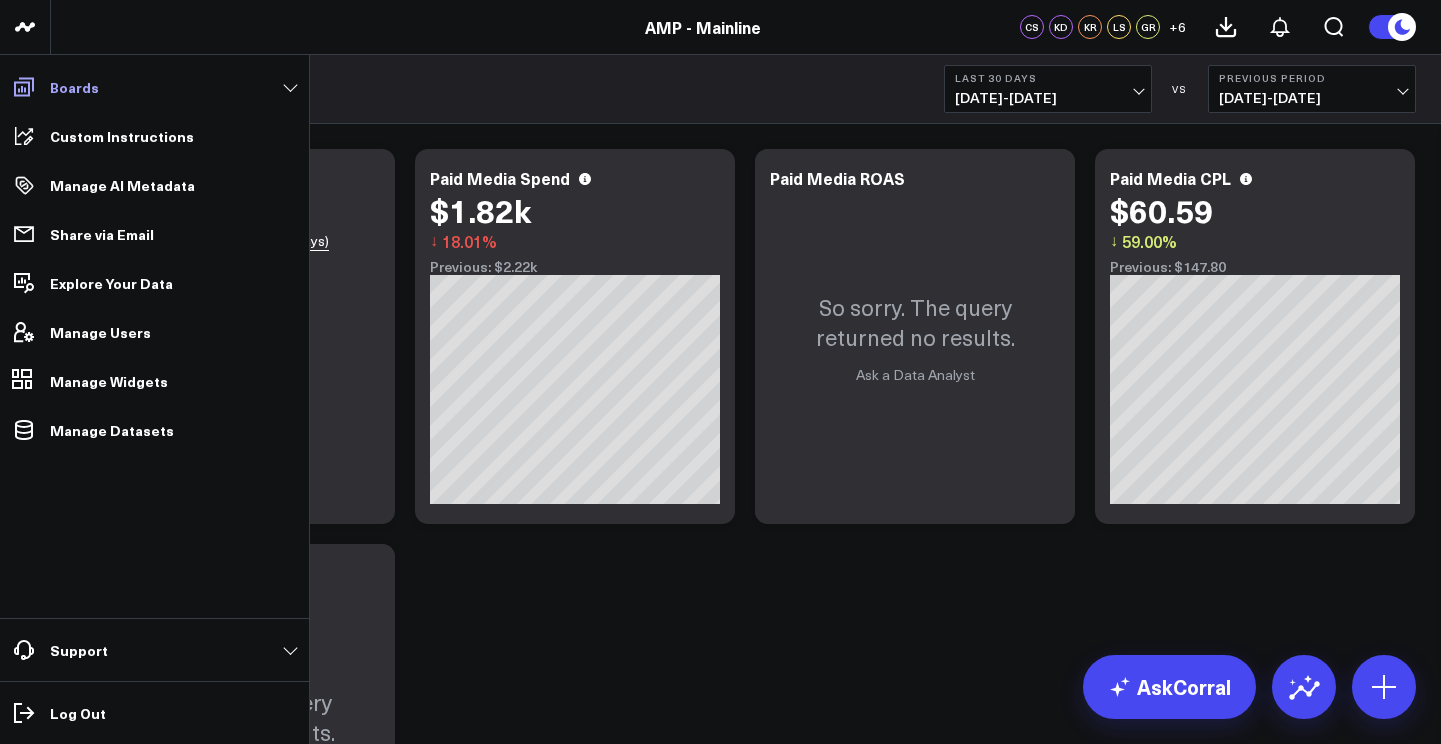 click on "Boards" at bounding box center [154, 87] 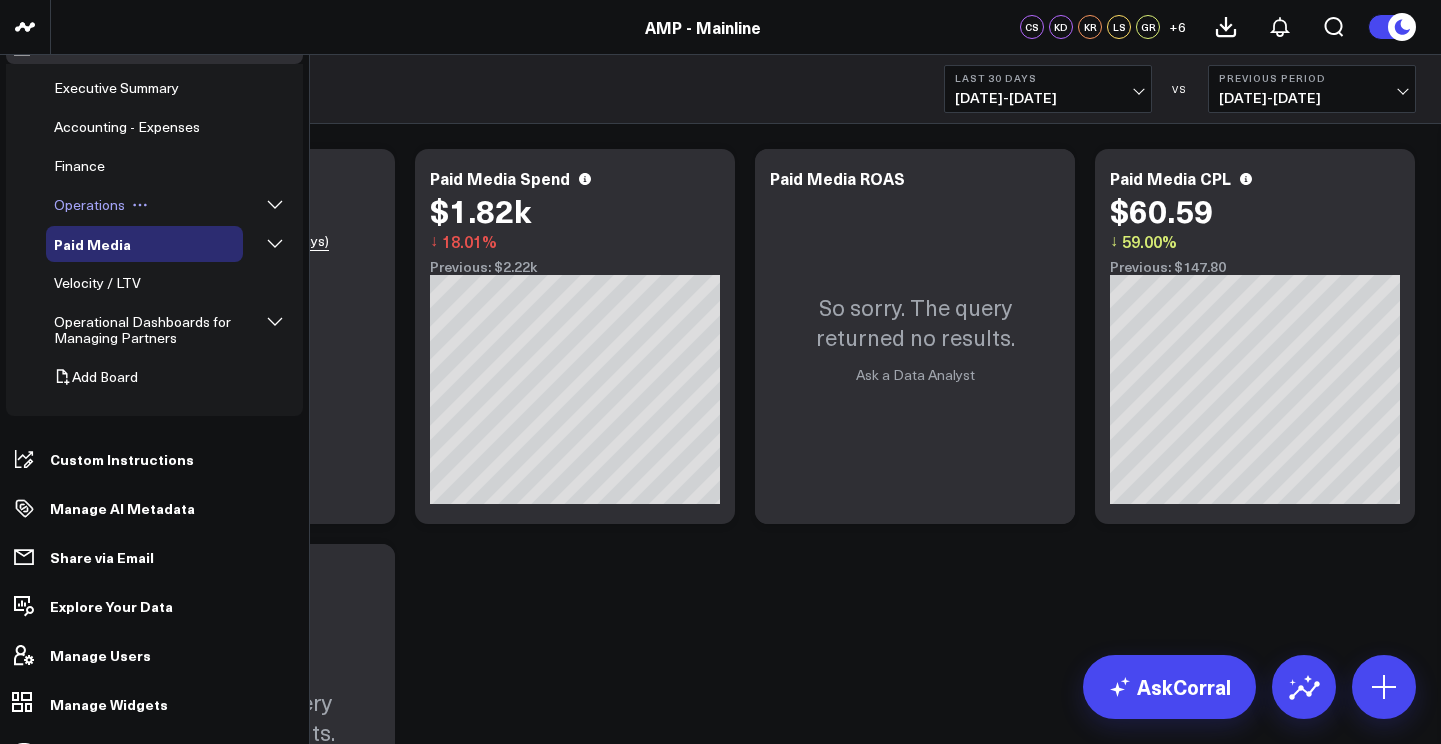 scroll, scrollTop: 0, scrollLeft: 0, axis: both 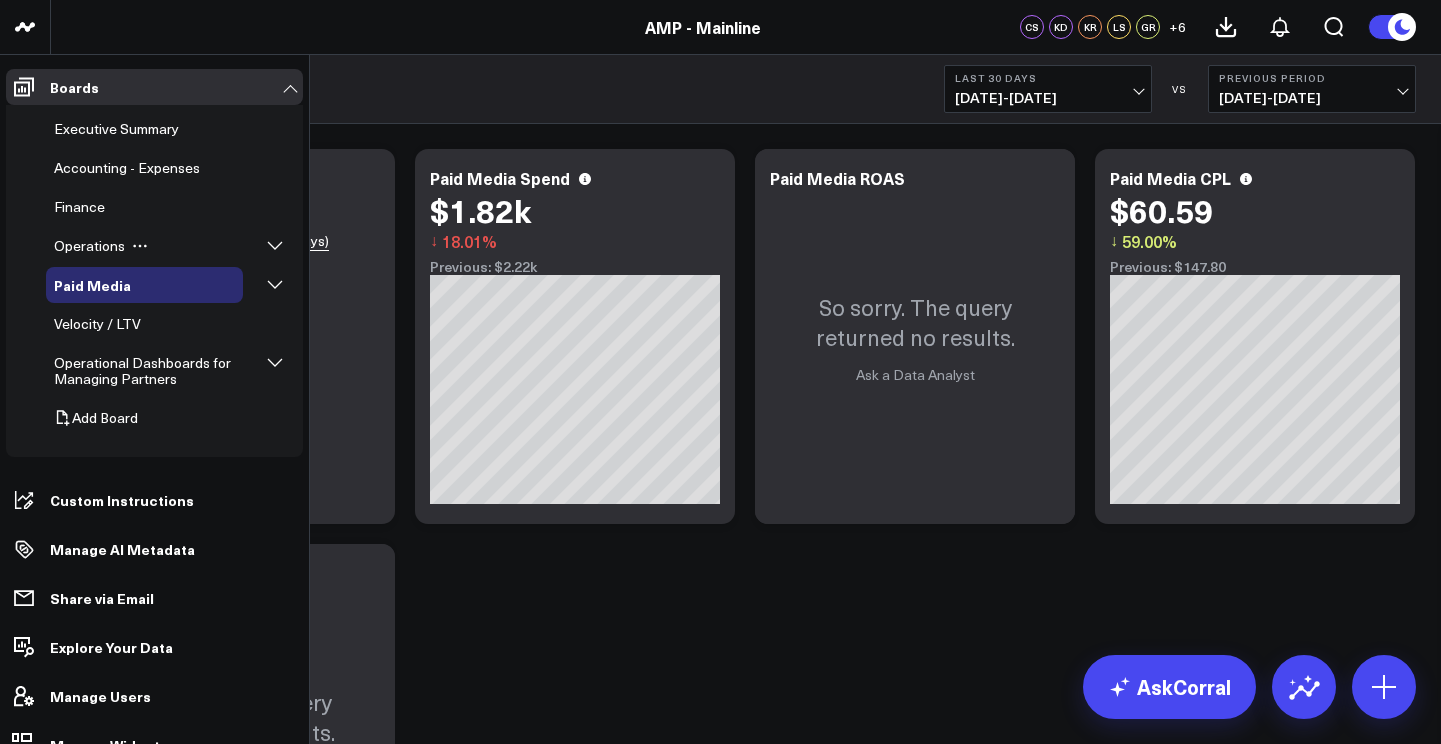 click 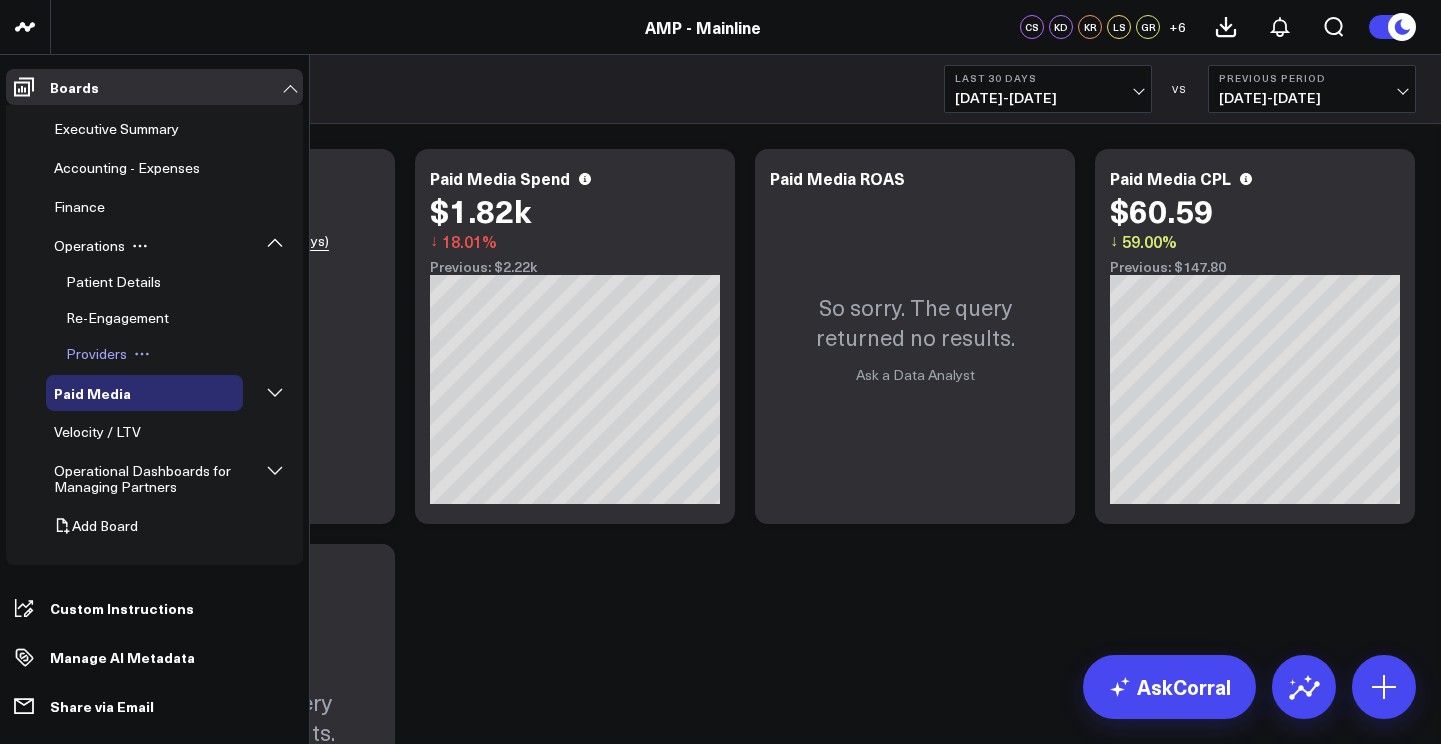 click 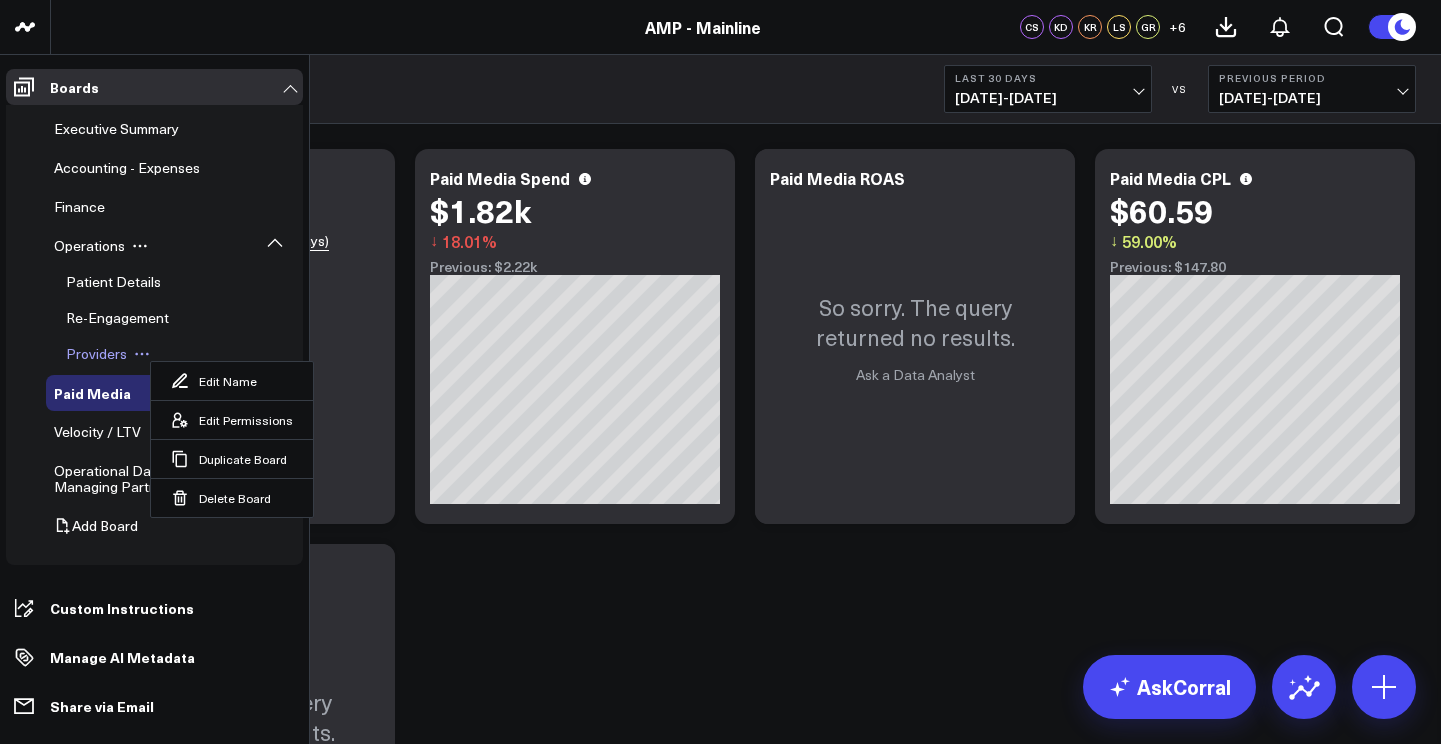 click on "Providers" at bounding box center [96, 353] 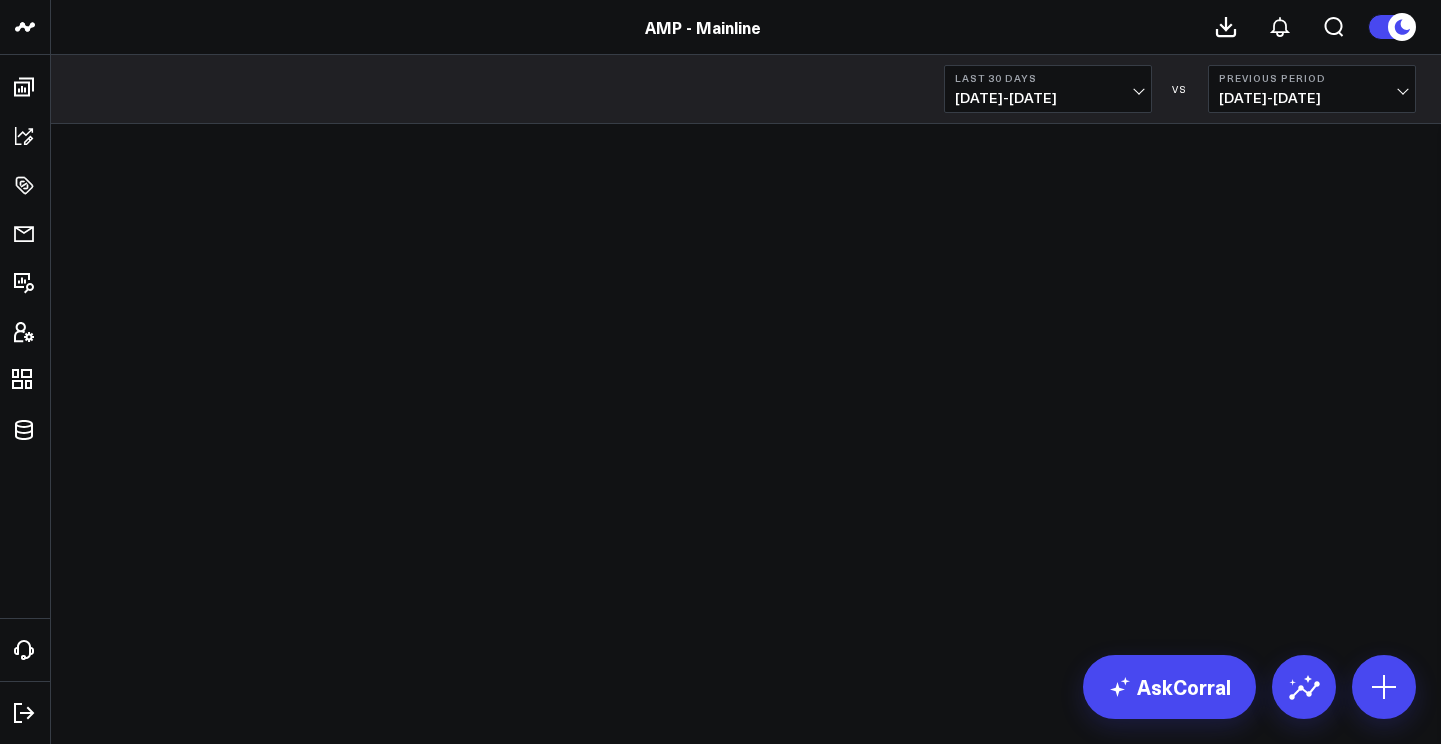 scroll, scrollTop: 0, scrollLeft: 0, axis: both 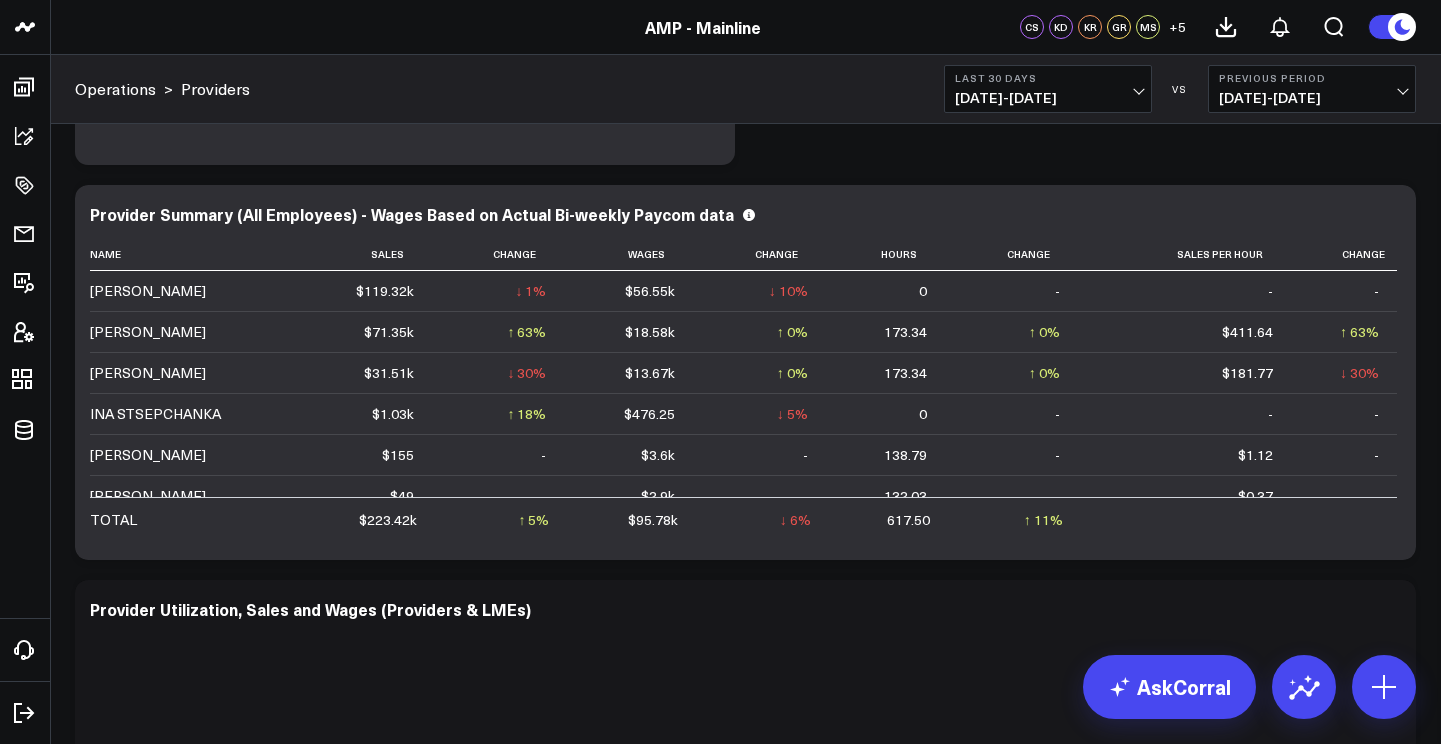 click on "AMP - Mainline" at bounding box center [703, 27] 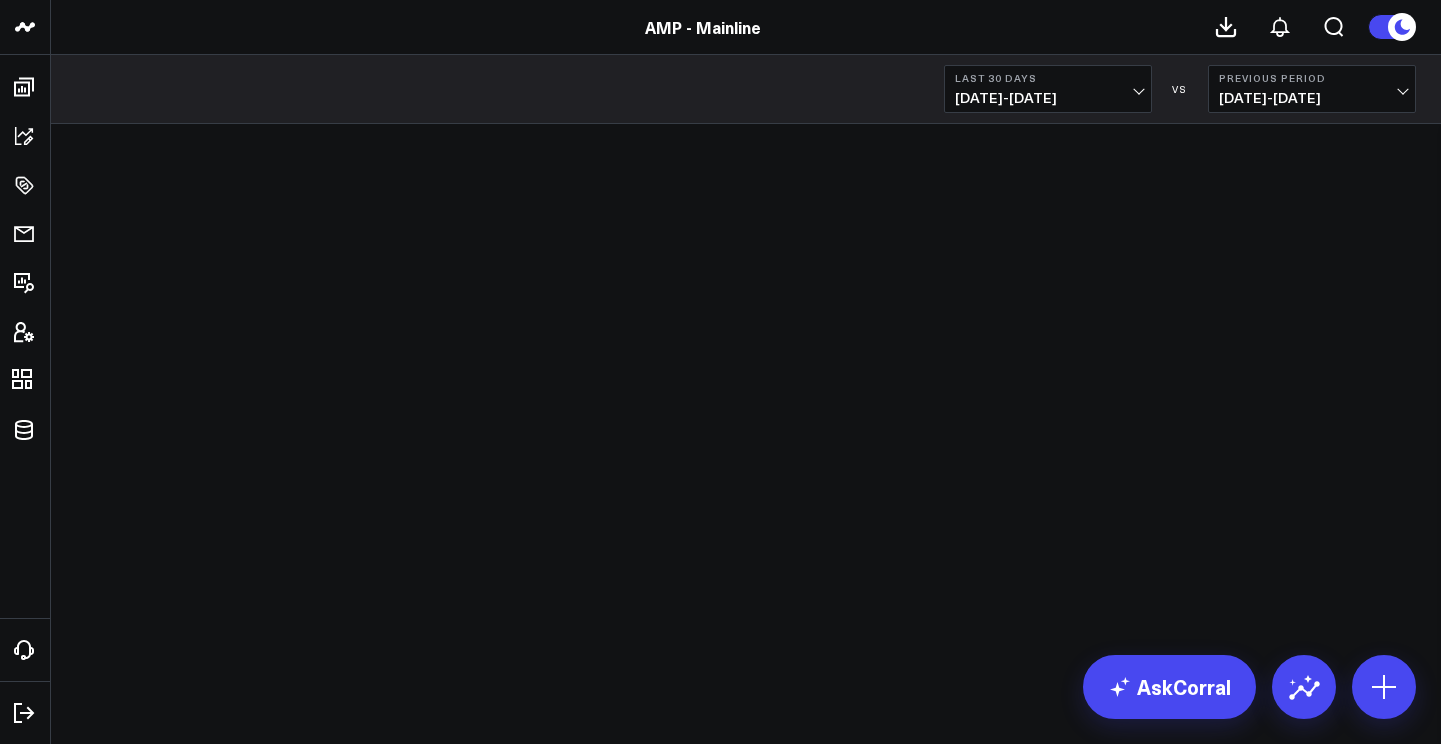 scroll, scrollTop: 0, scrollLeft: 0, axis: both 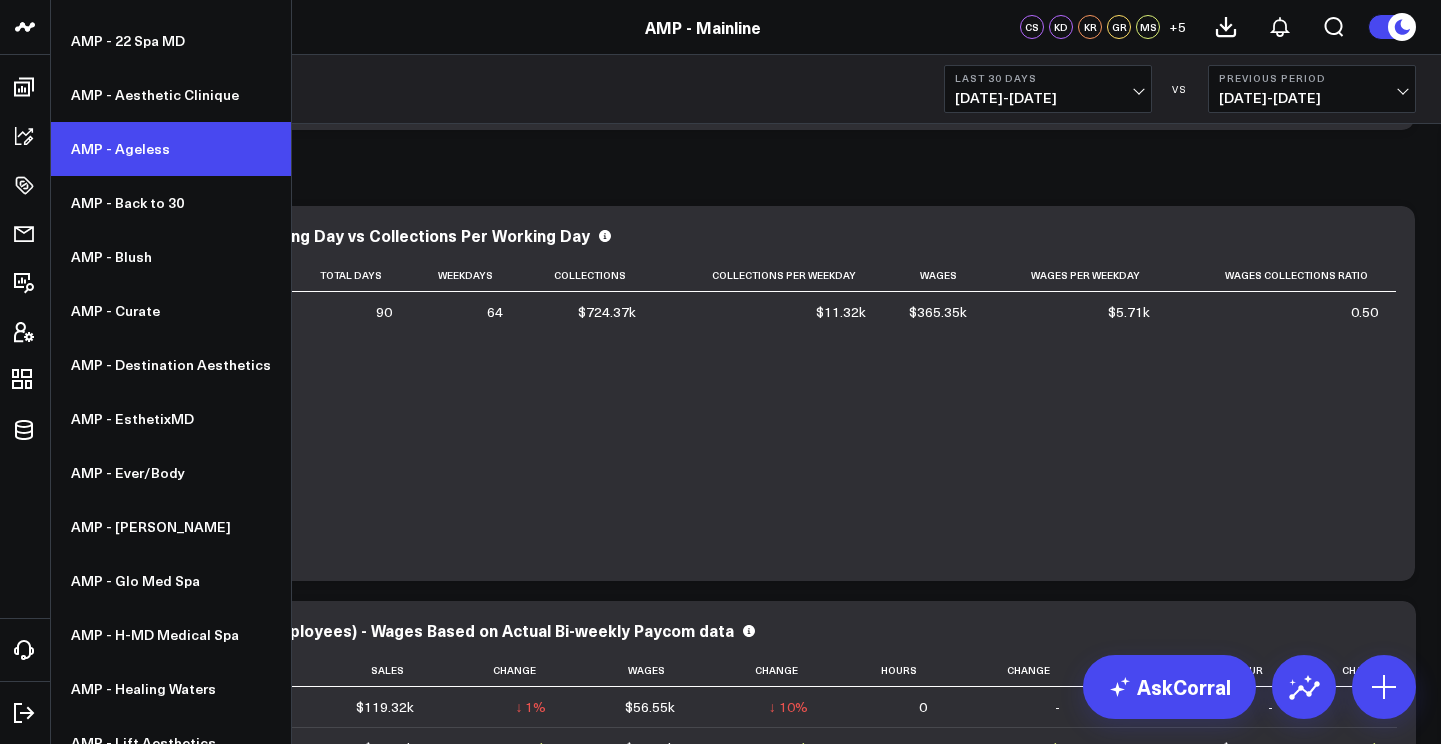 click on "AMP - Ageless" at bounding box center [171, 149] 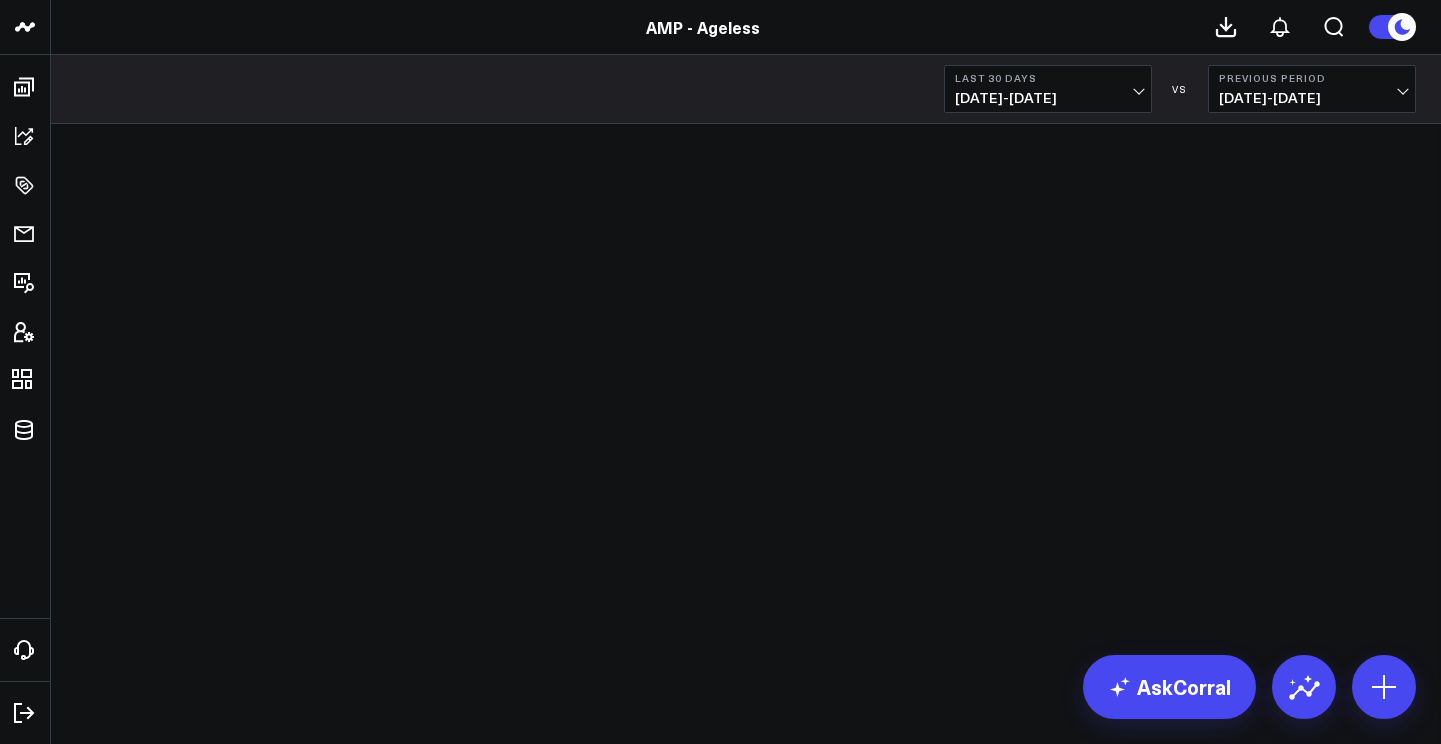 scroll, scrollTop: 0, scrollLeft: 0, axis: both 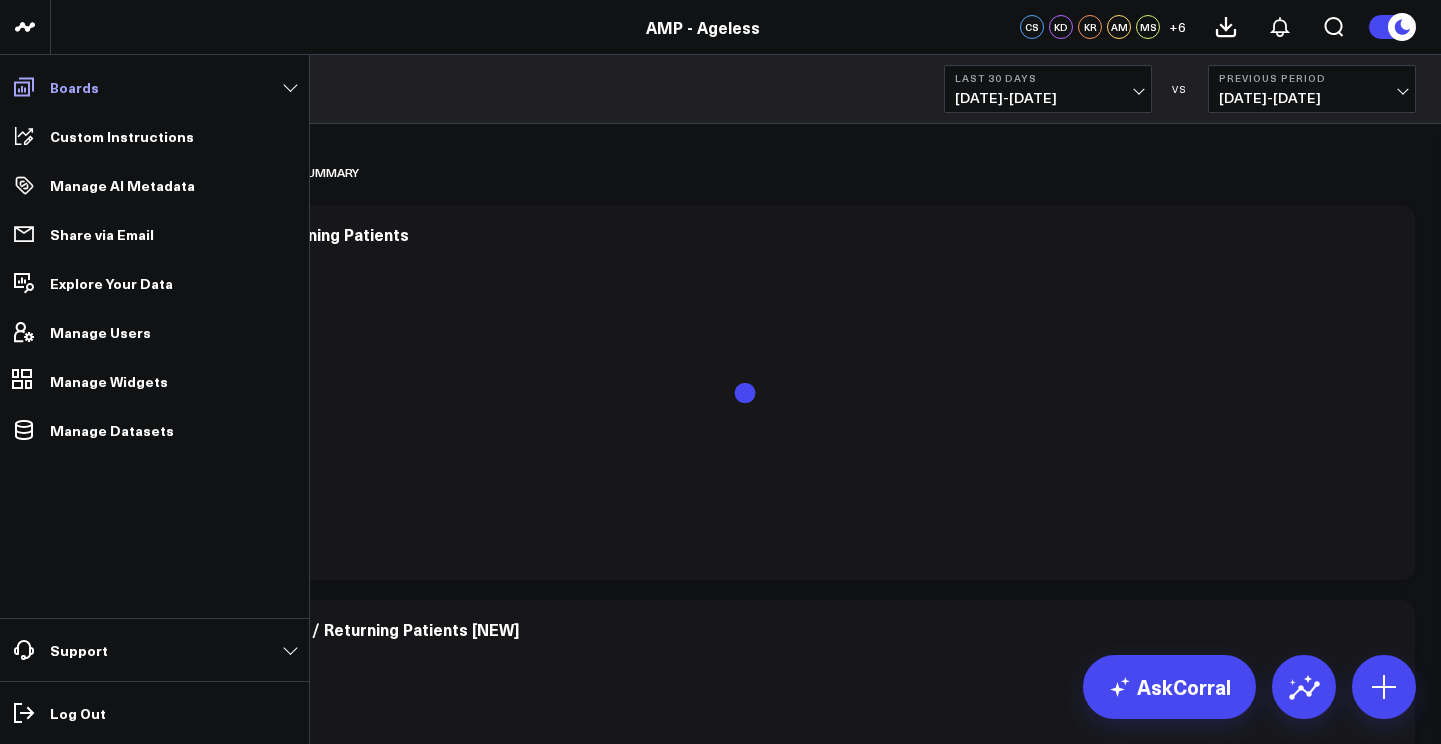 click on "Boards" at bounding box center [154, 87] 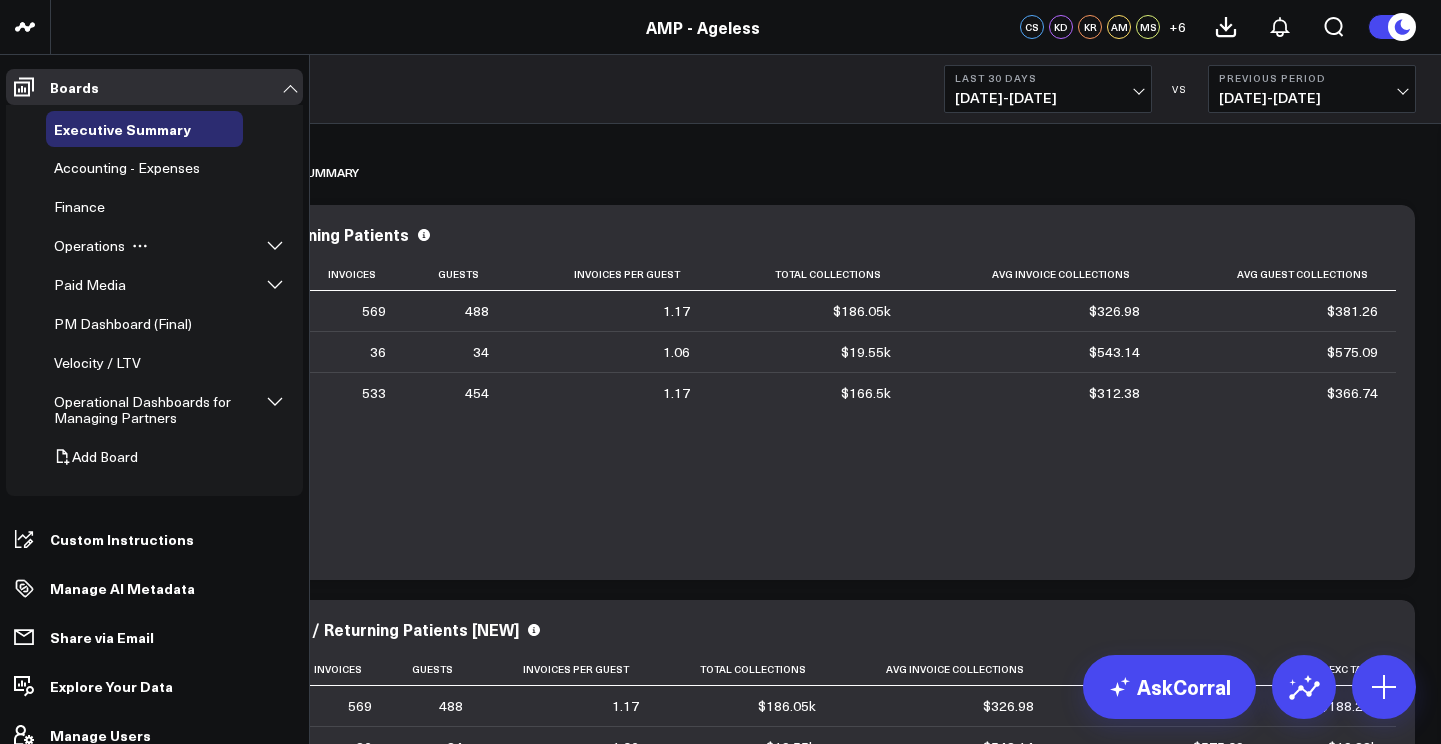 click 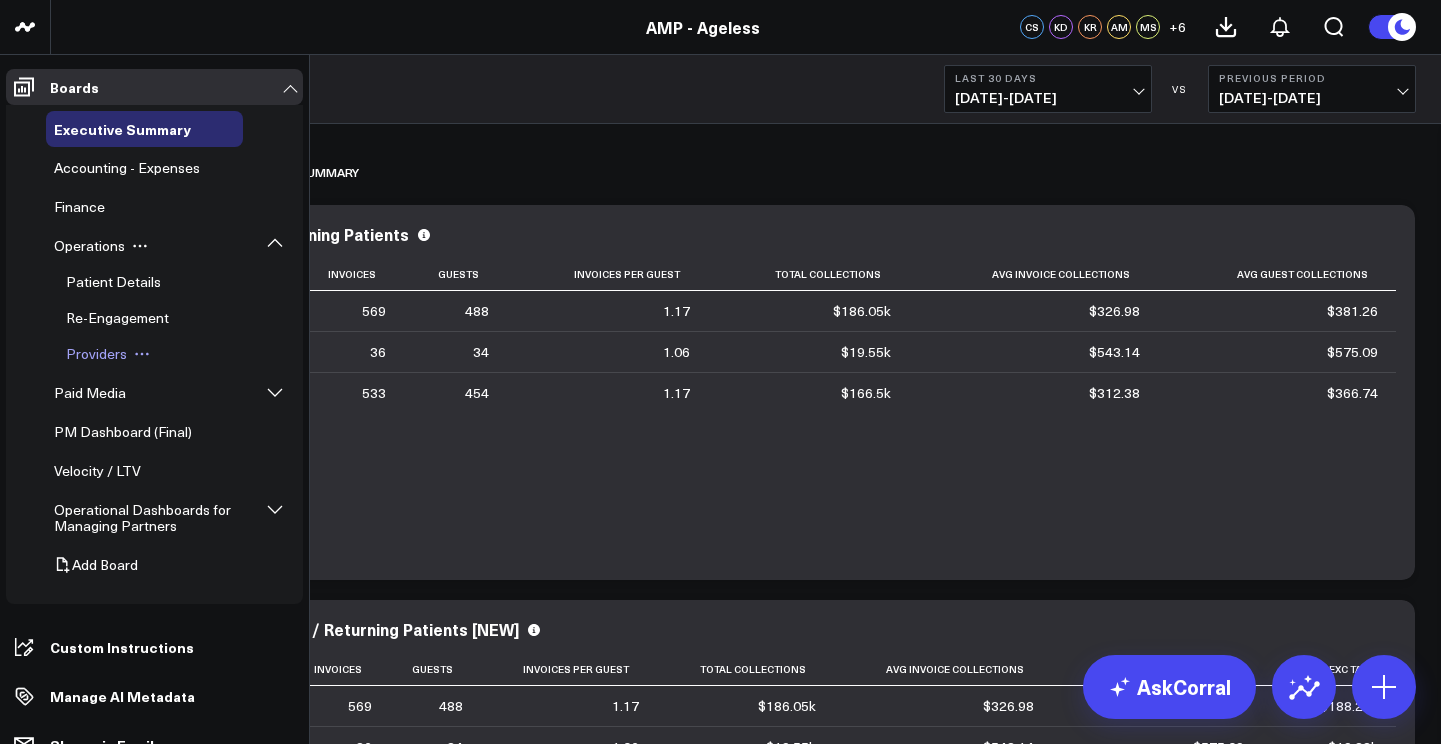 click on "Providers" at bounding box center [96, 353] 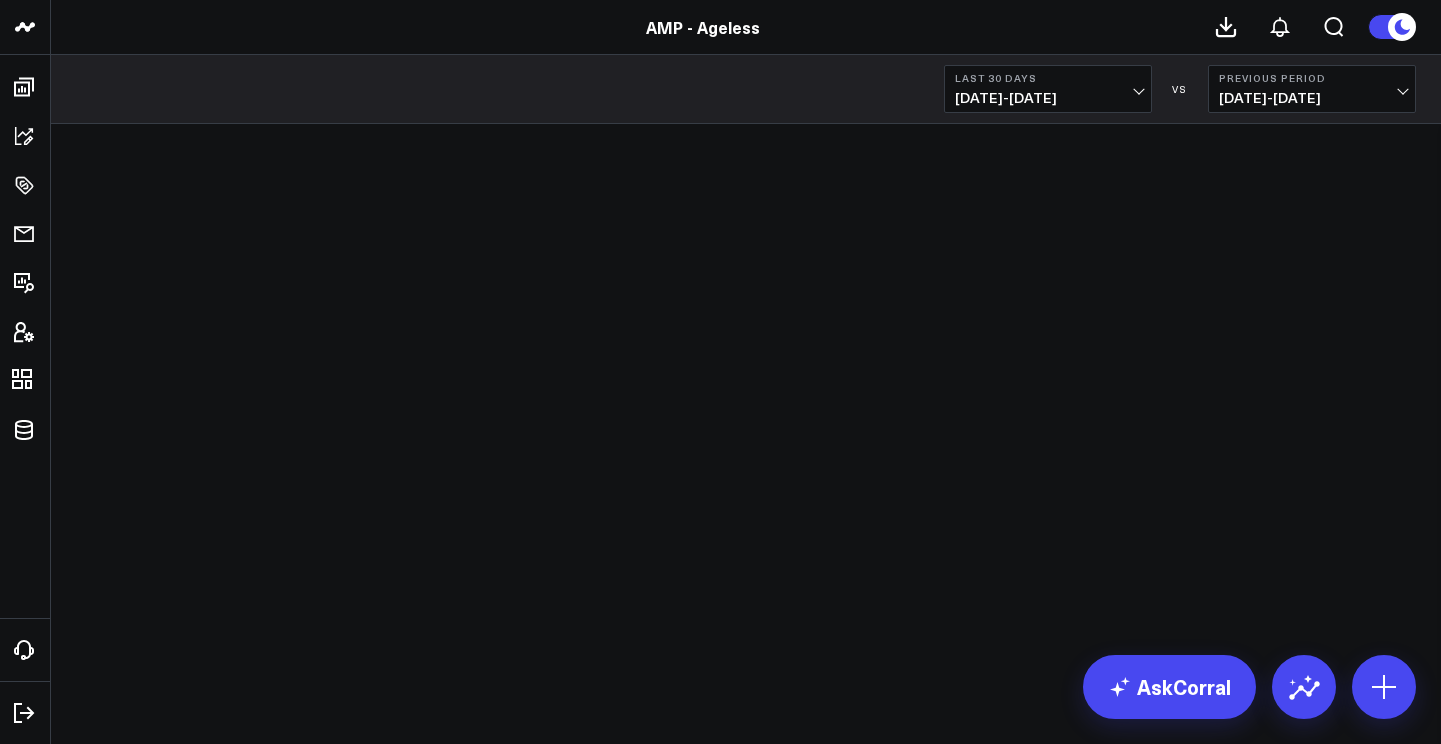 scroll, scrollTop: 0, scrollLeft: 0, axis: both 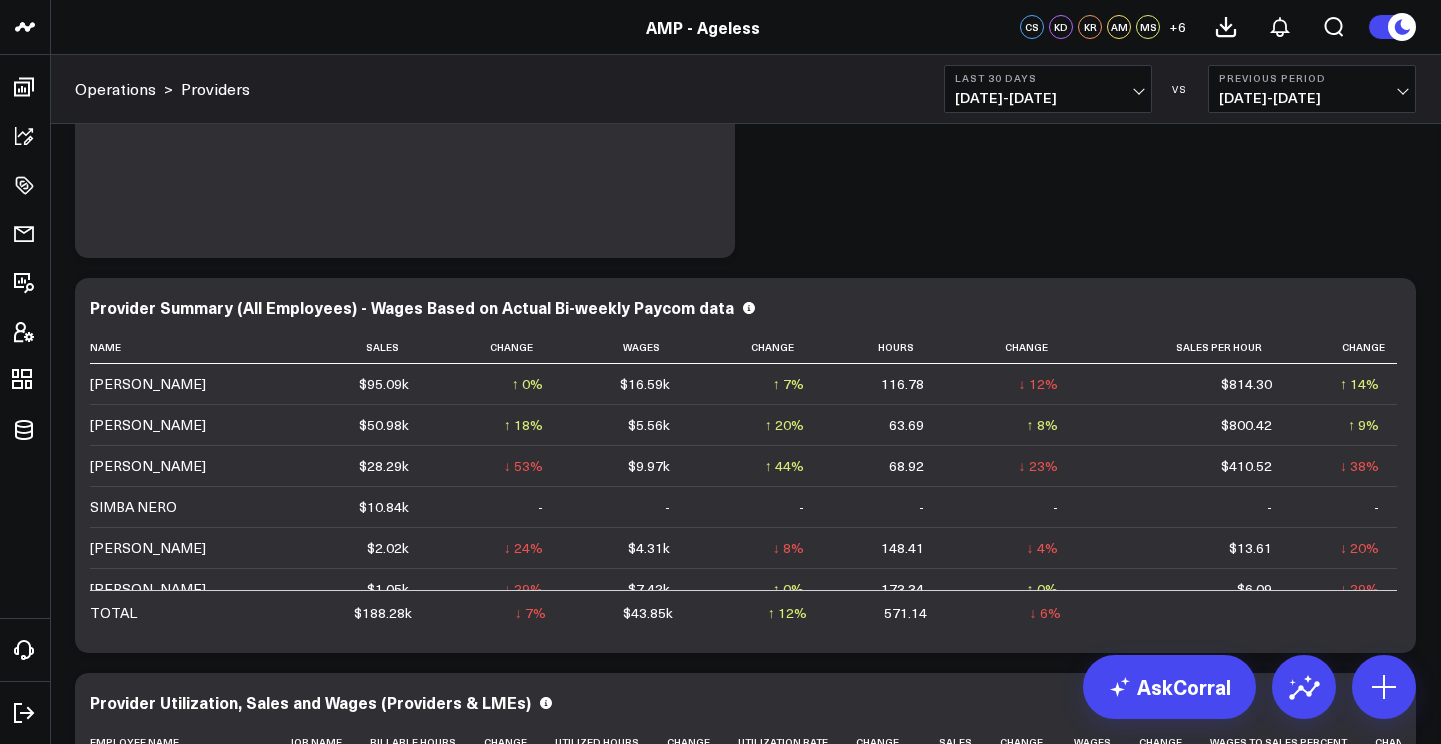 click on "06/10/25  -  07/09/25" at bounding box center (1048, 98) 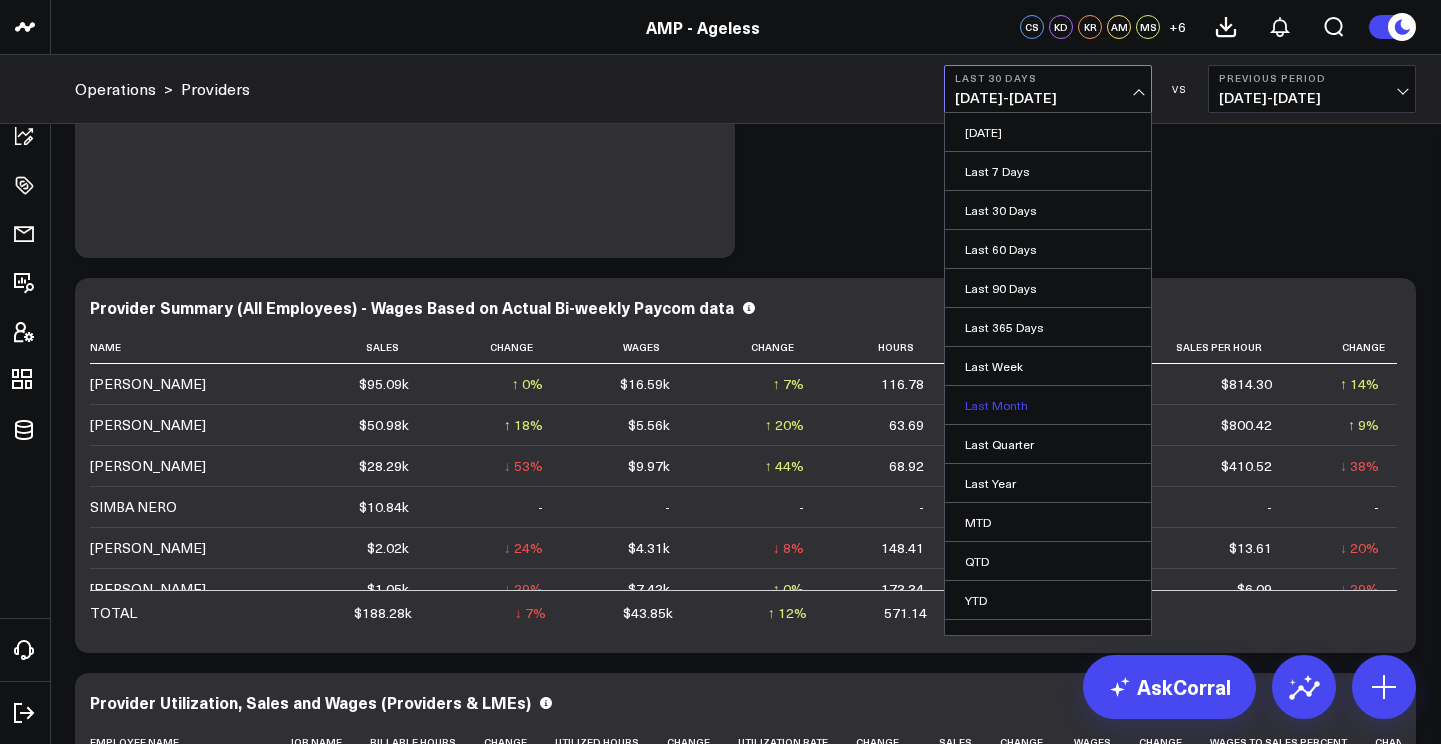 scroll, scrollTop: 3, scrollLeft: 0, axis: vertical 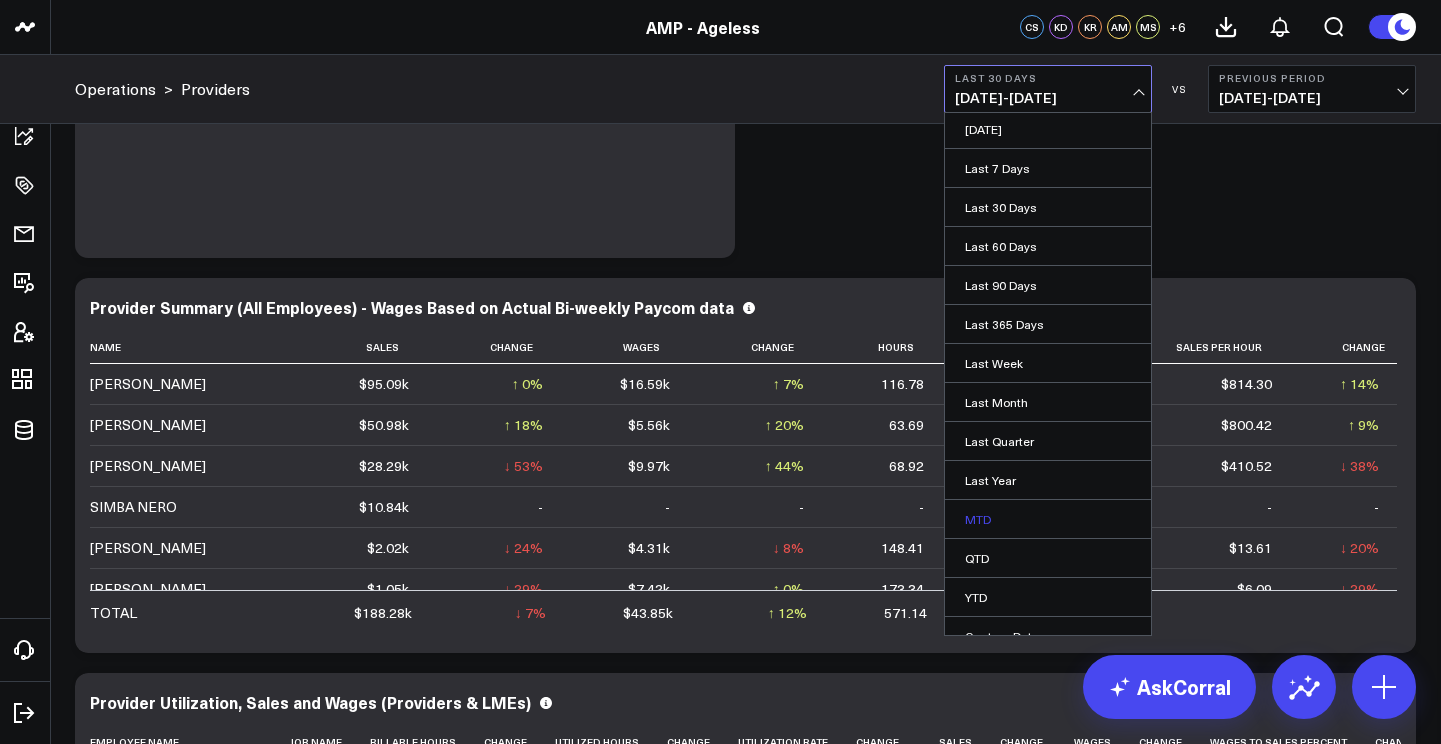 click on "MTD" at bounding box center [1048, 519] 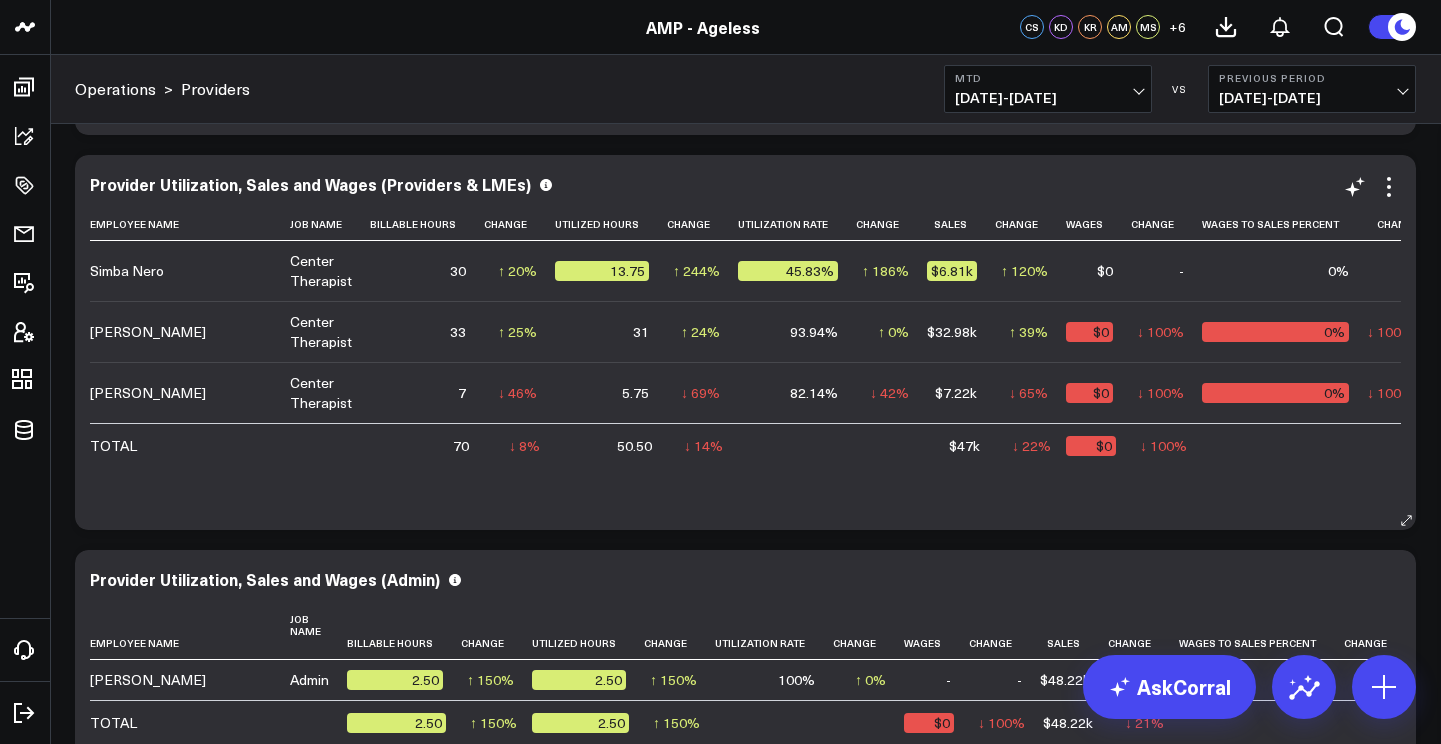 scroll, scrollTop: 1238, scrollLeft: 0, axis: vertical 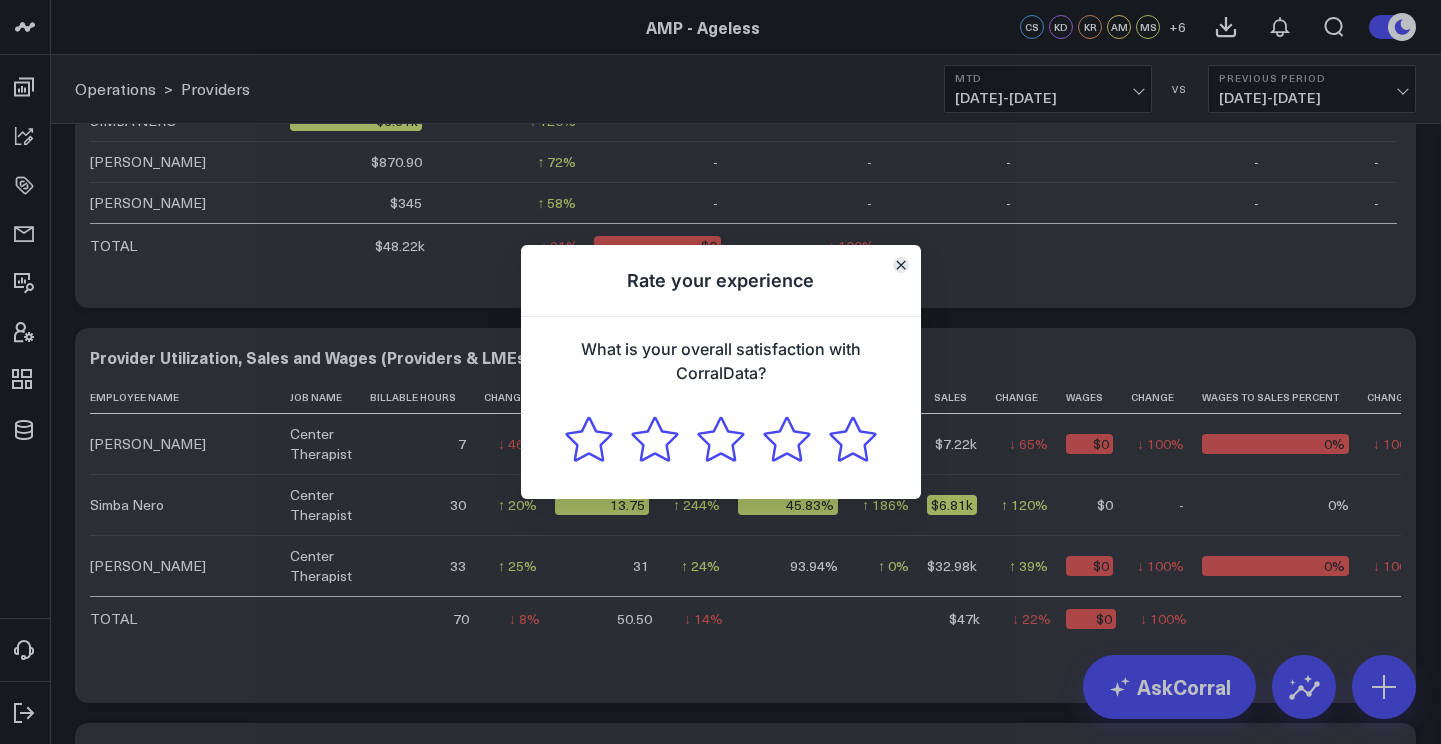 click 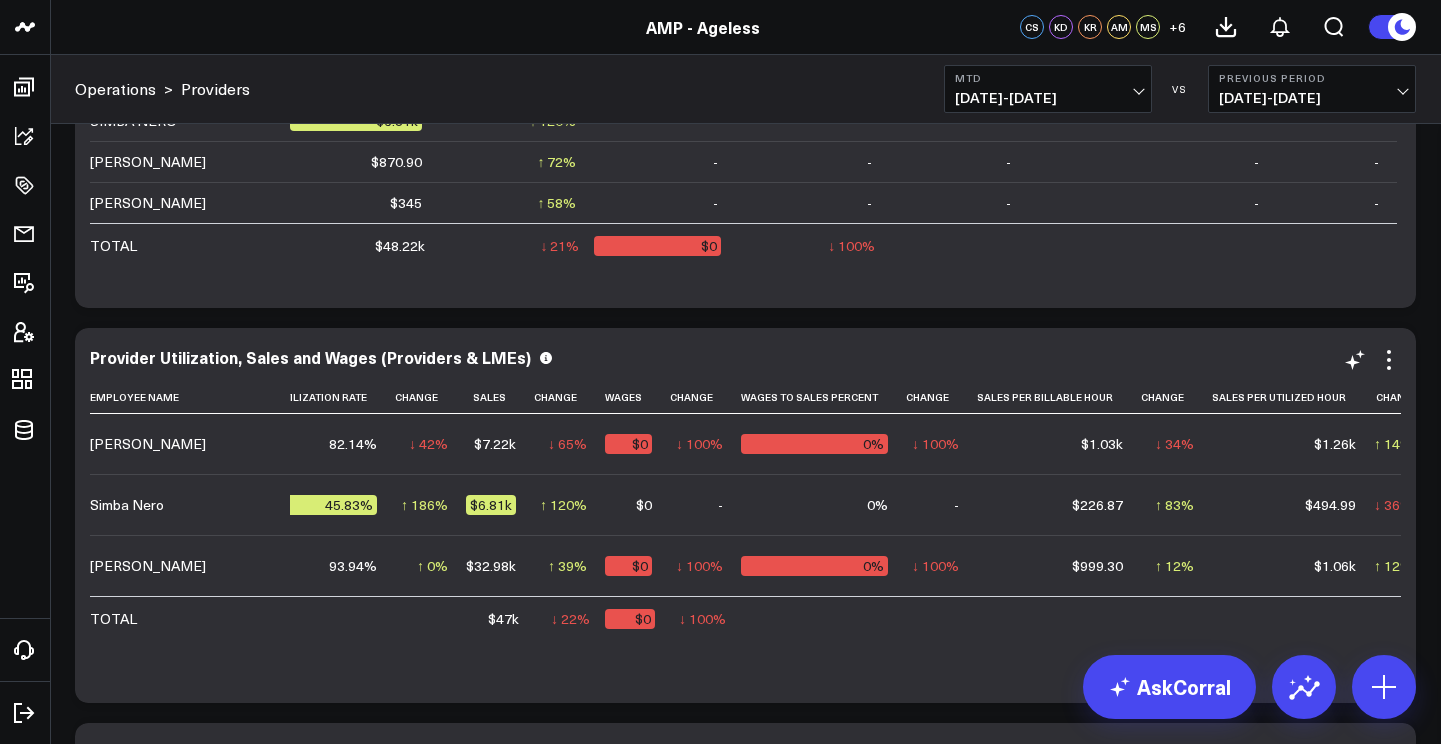 scroll, scrollTop: 0, scrollLeft: 459, axis: horizontal 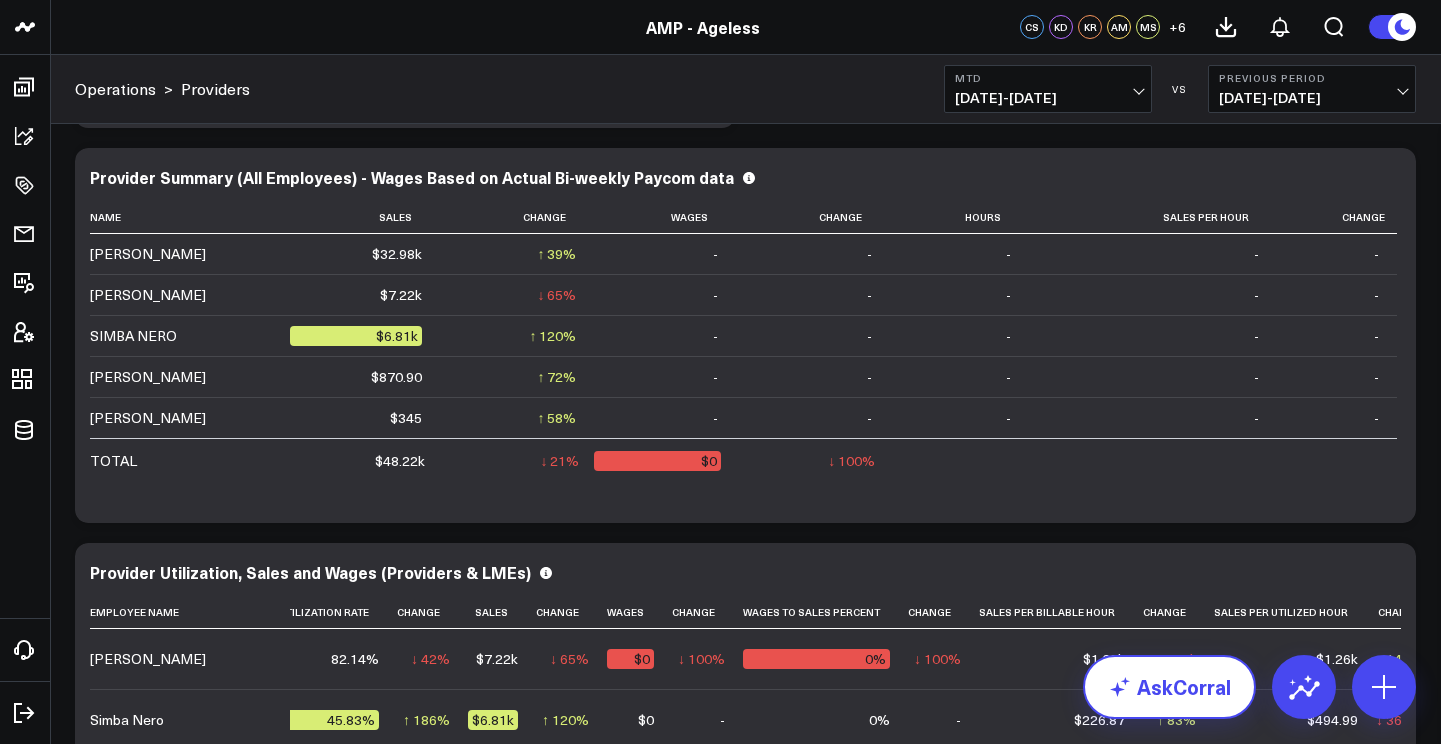click on "AskCorral" at bounding box center [1169, 687] 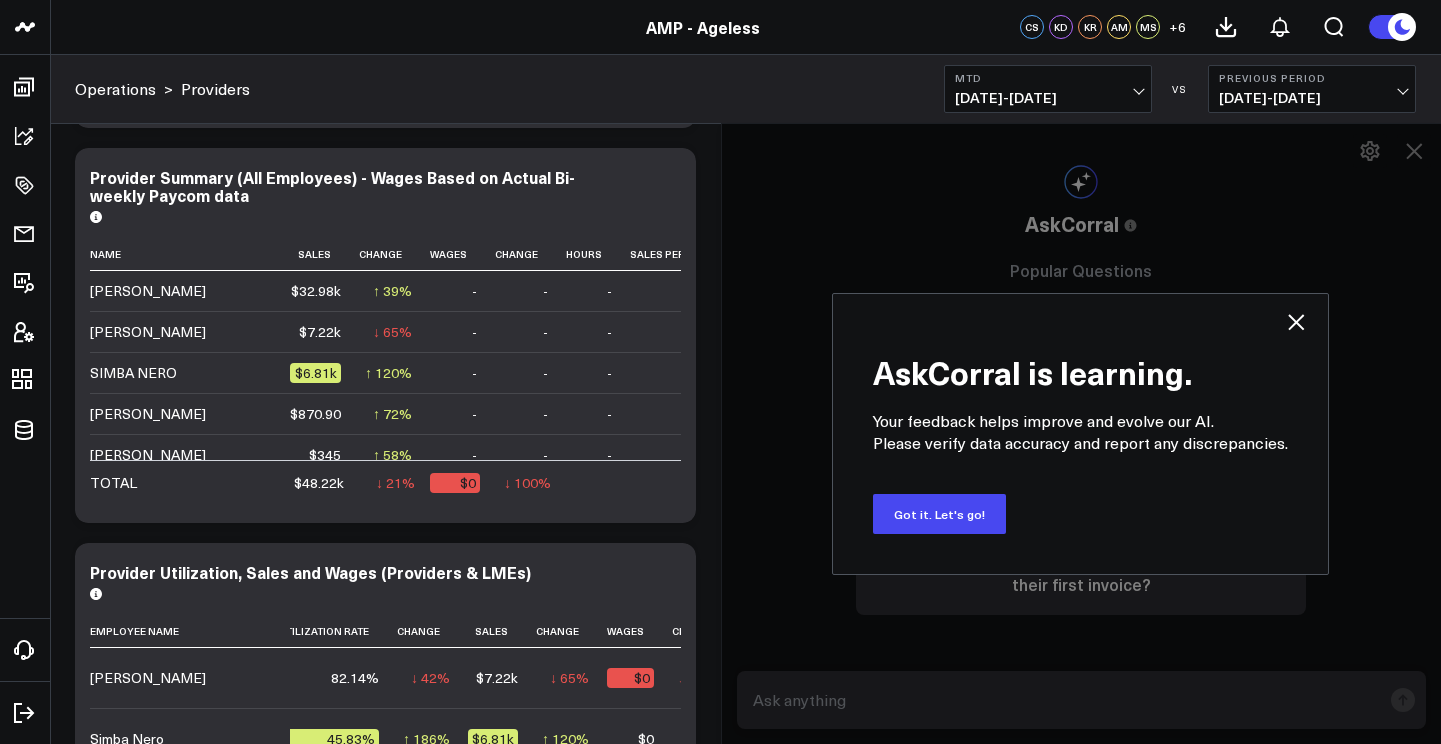 click 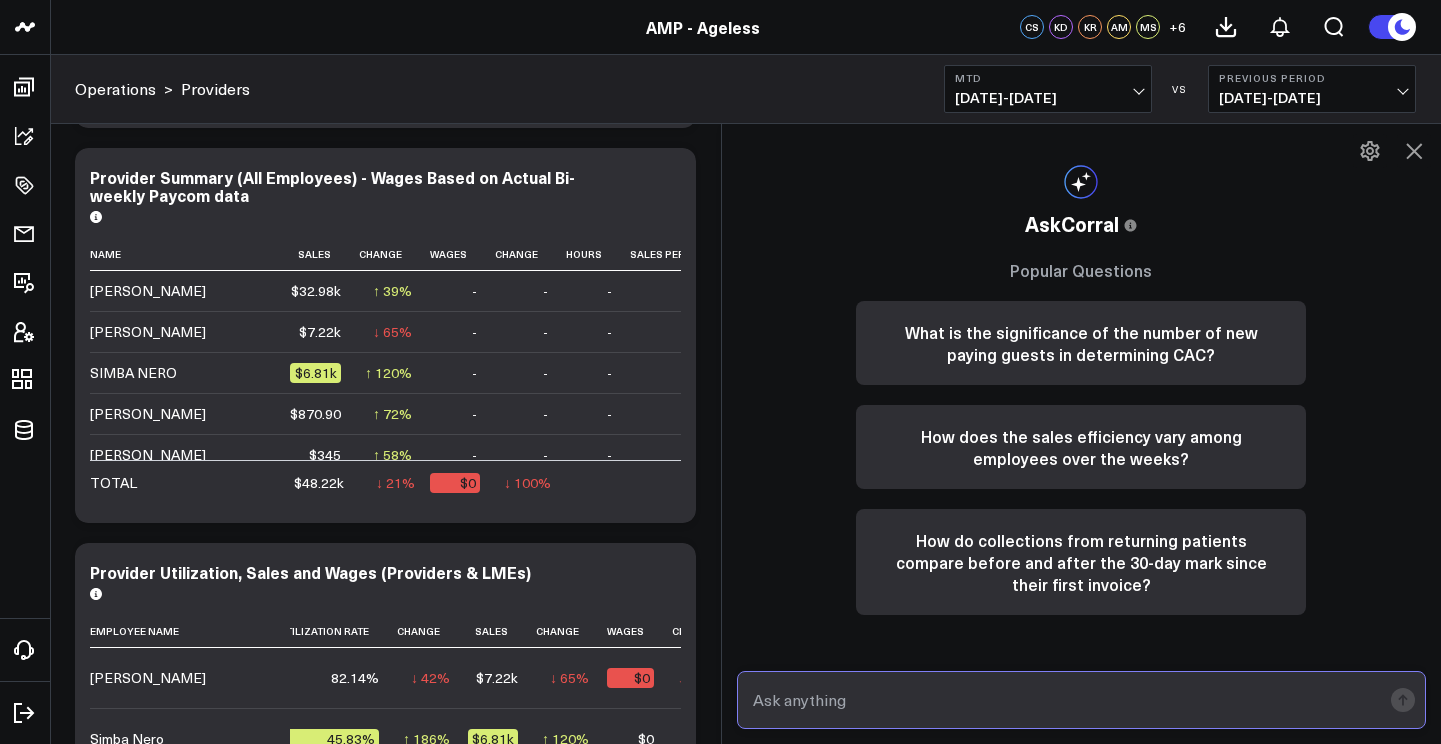 click at bounding box center [1065, 700] 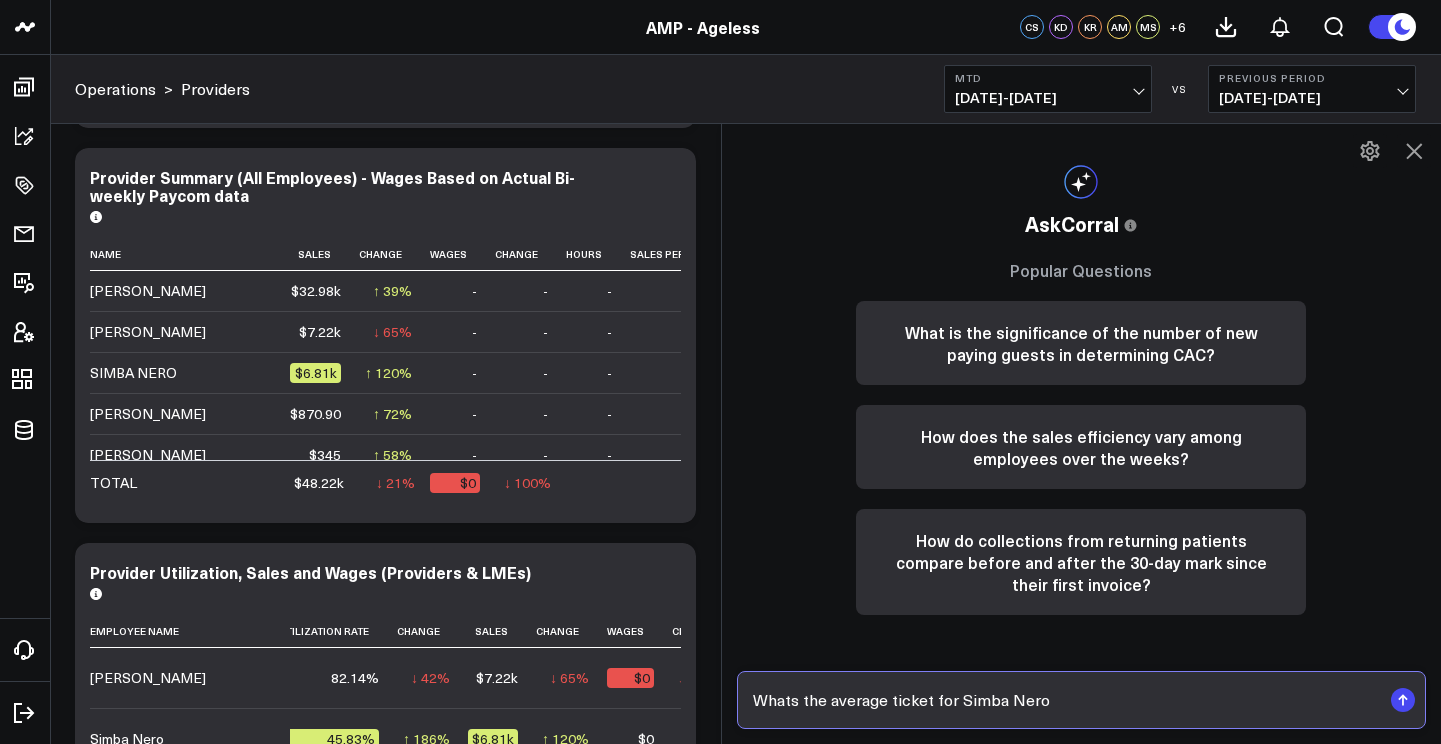 type on "Whats the average ticket for Simba Nero?" 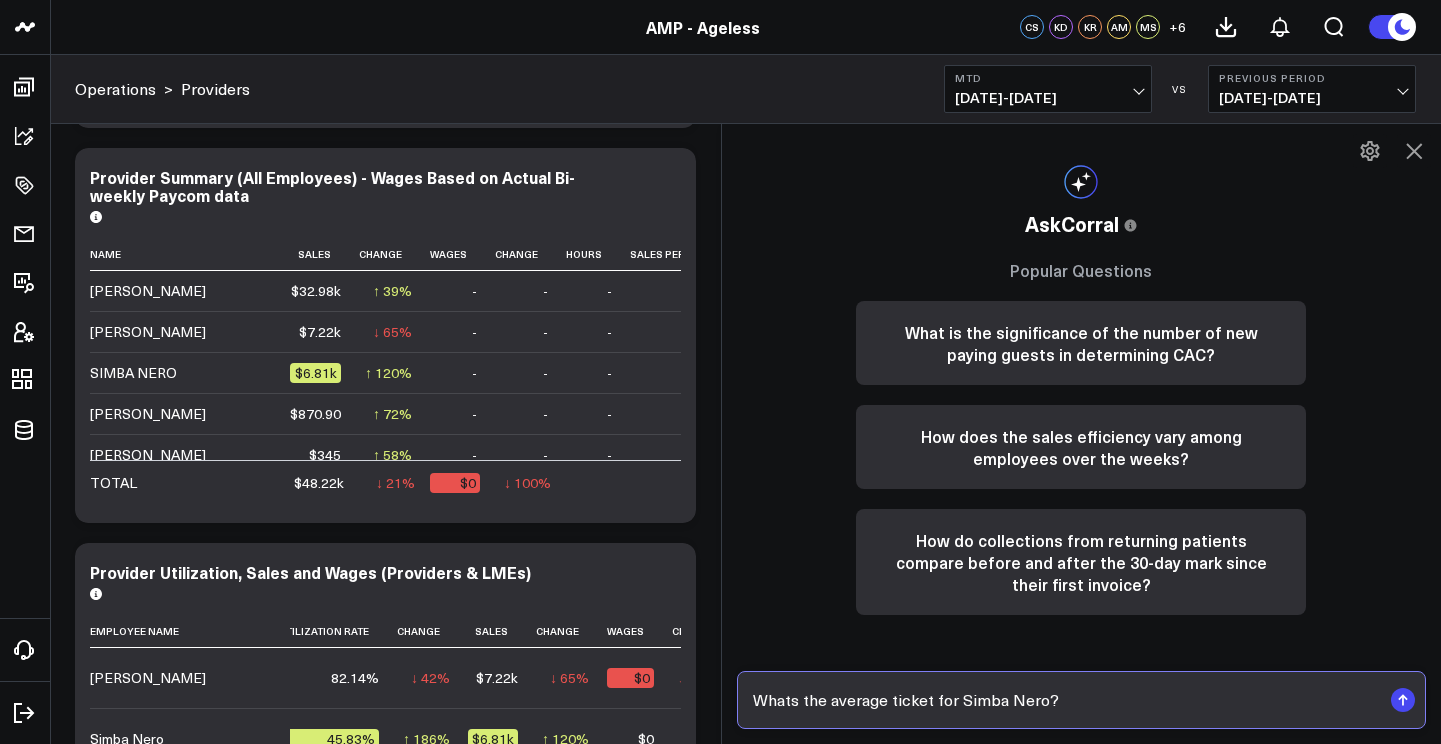 type 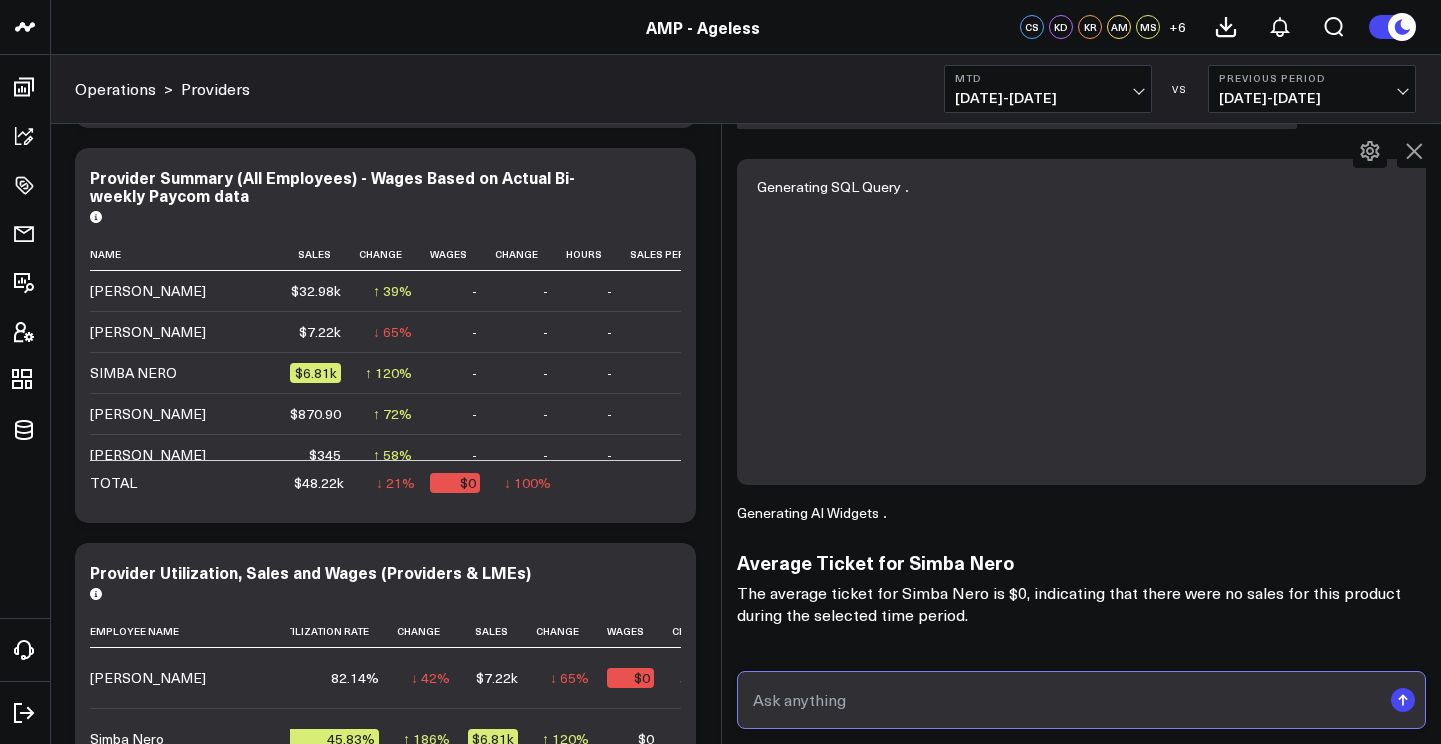 scroll, scrollTop: 464, scrollLeft: 0, axis: vertical 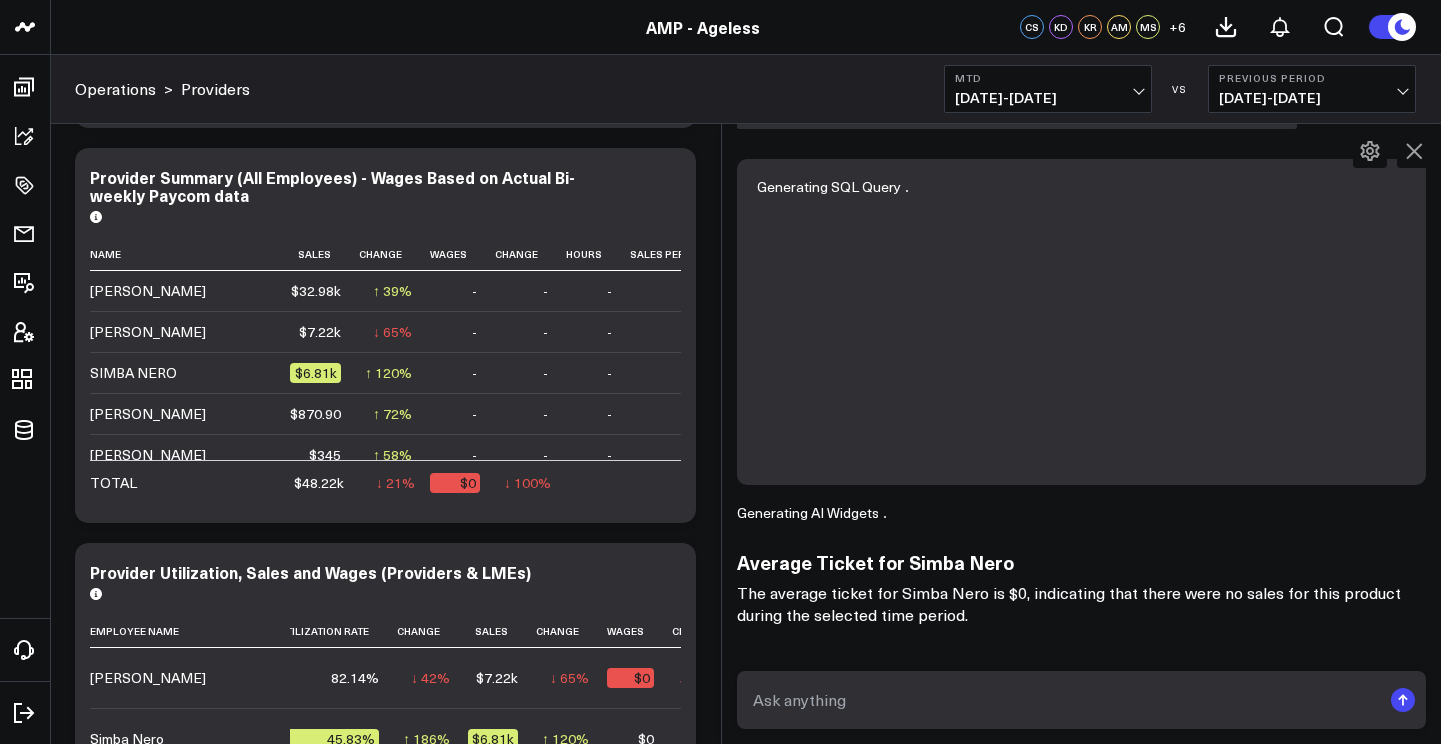 click 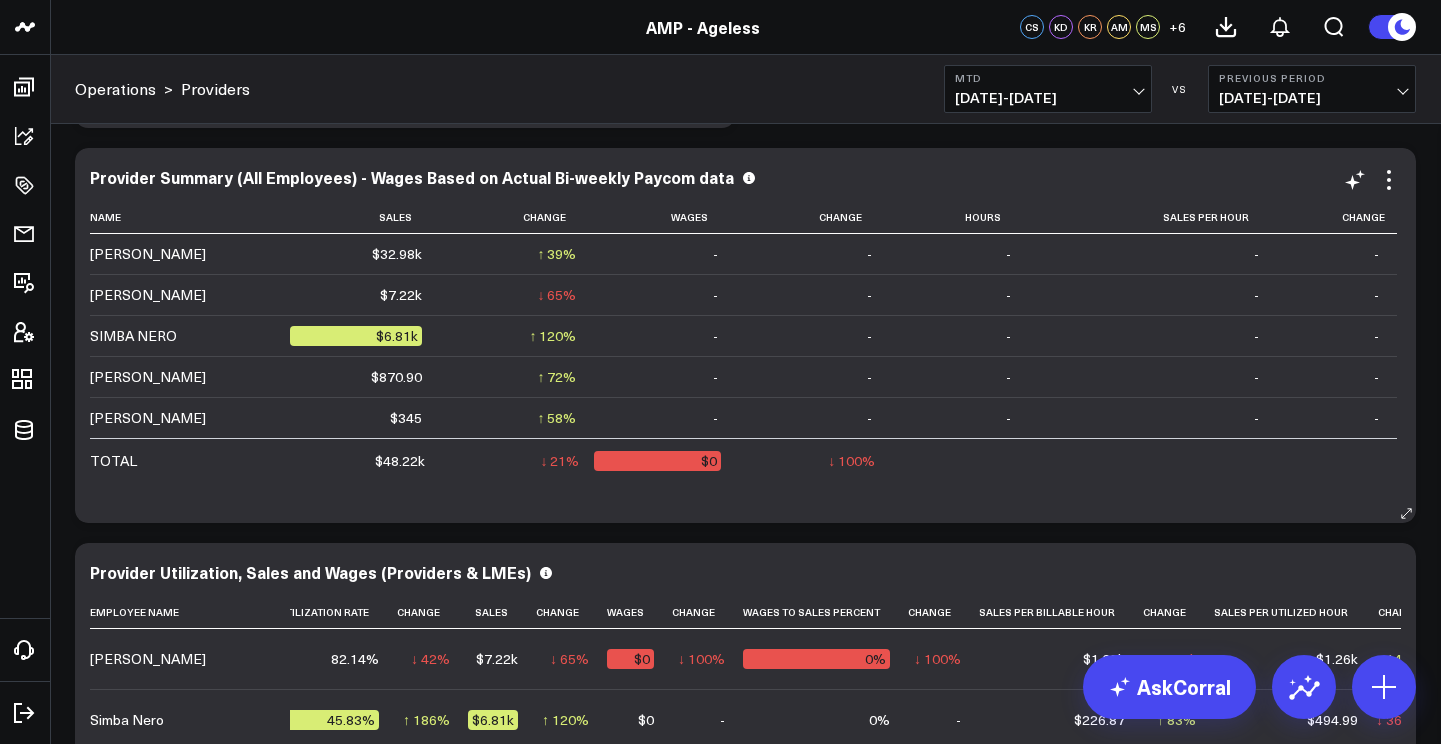 scroll, scrollTop: 1802, scrollLeft: 0, axis: vertical 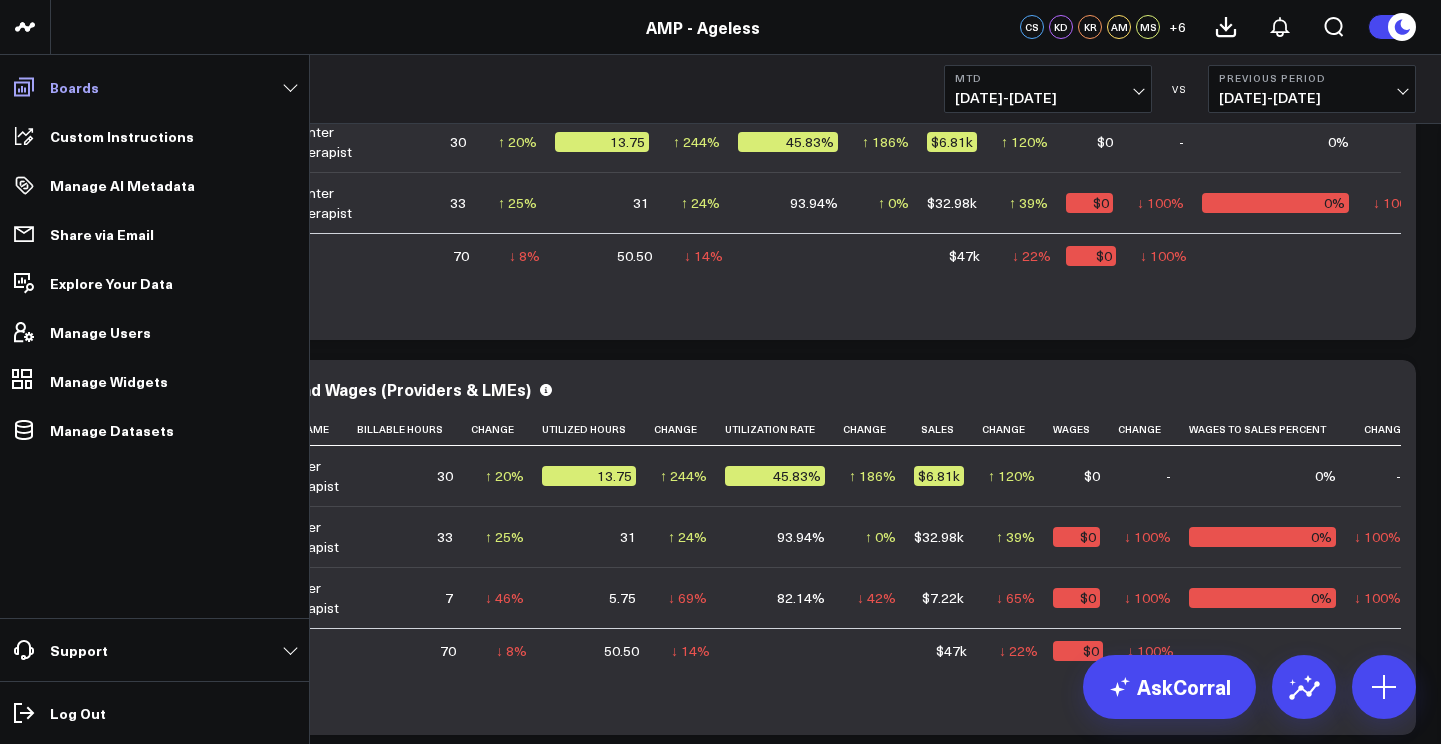 click on "Boards" at bounding box center [154, 87] 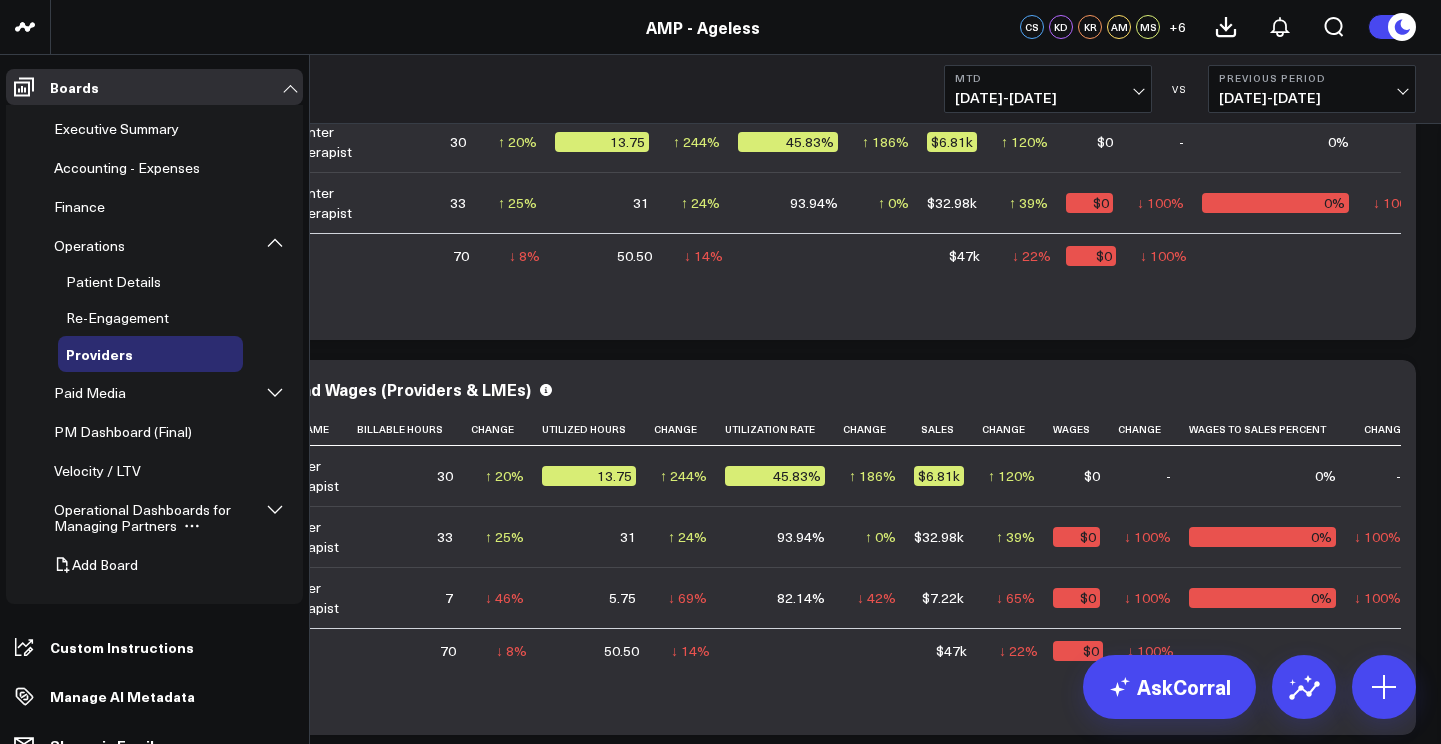click 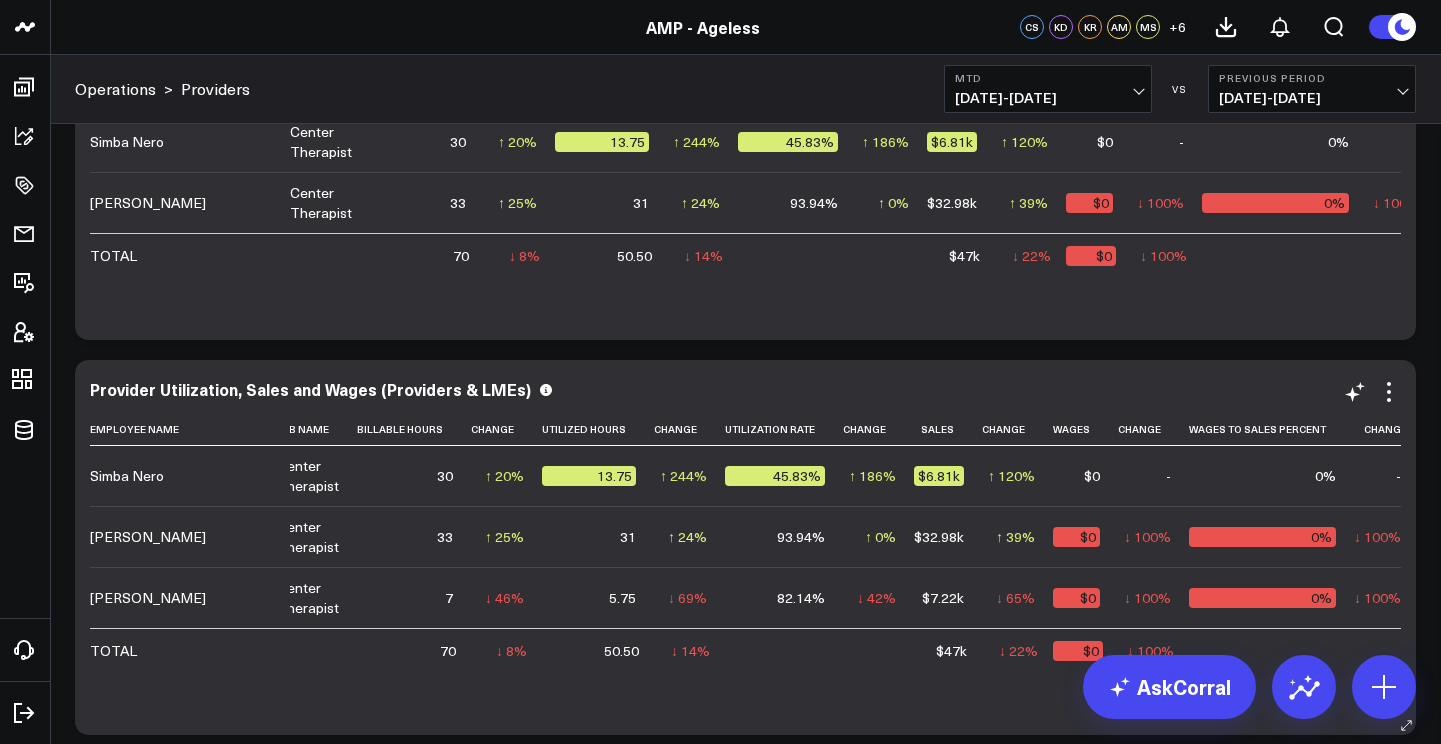 scroll, scrollTop: 0, scrollLeft: 0, axis: both 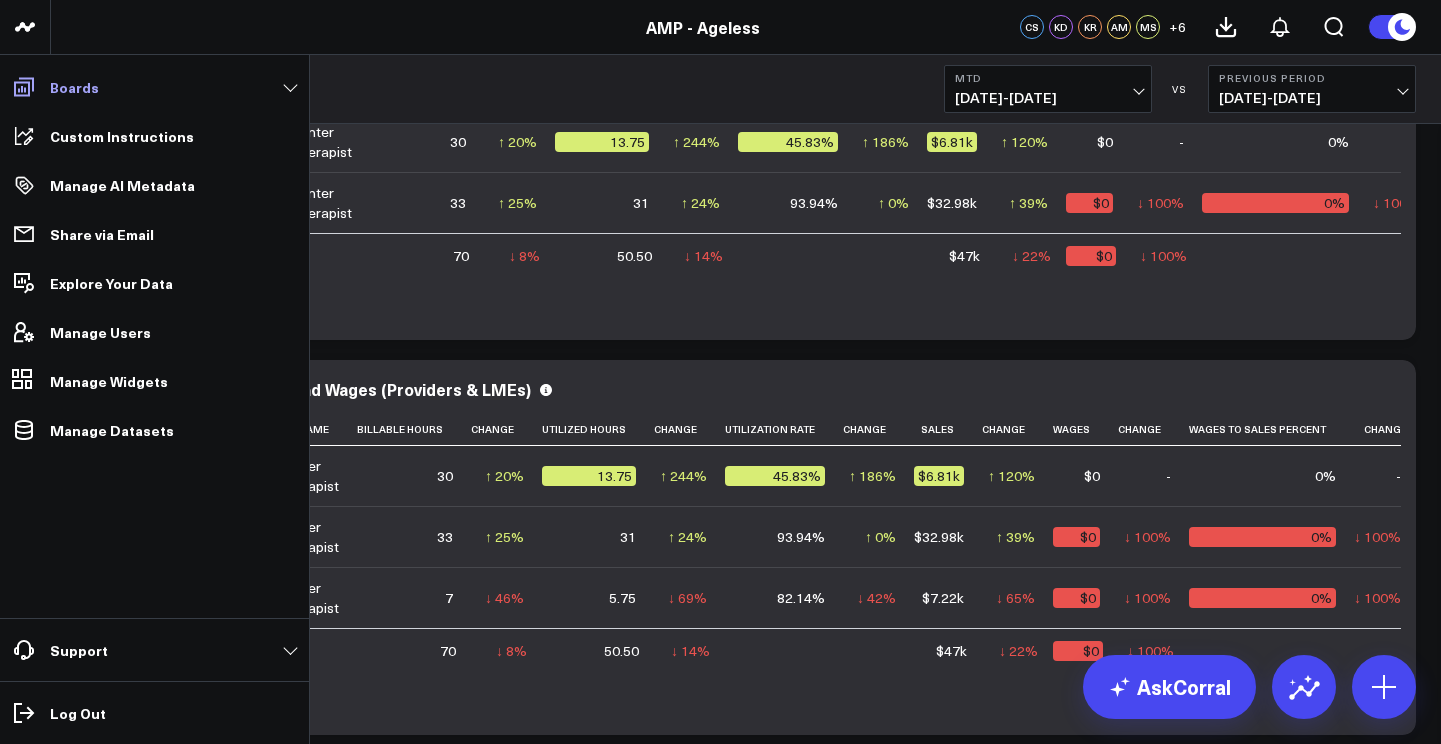 click on "Boards" at bounding box center [154, 87] 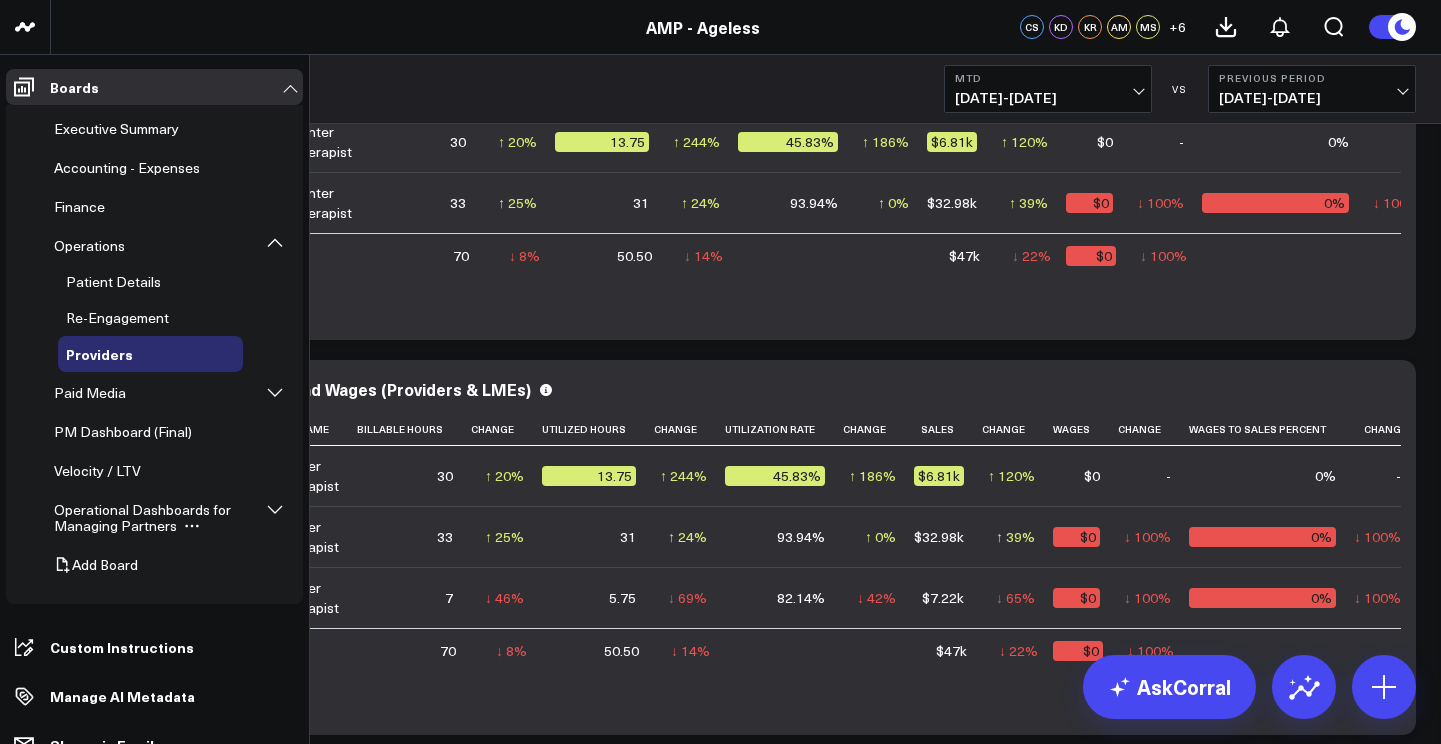click 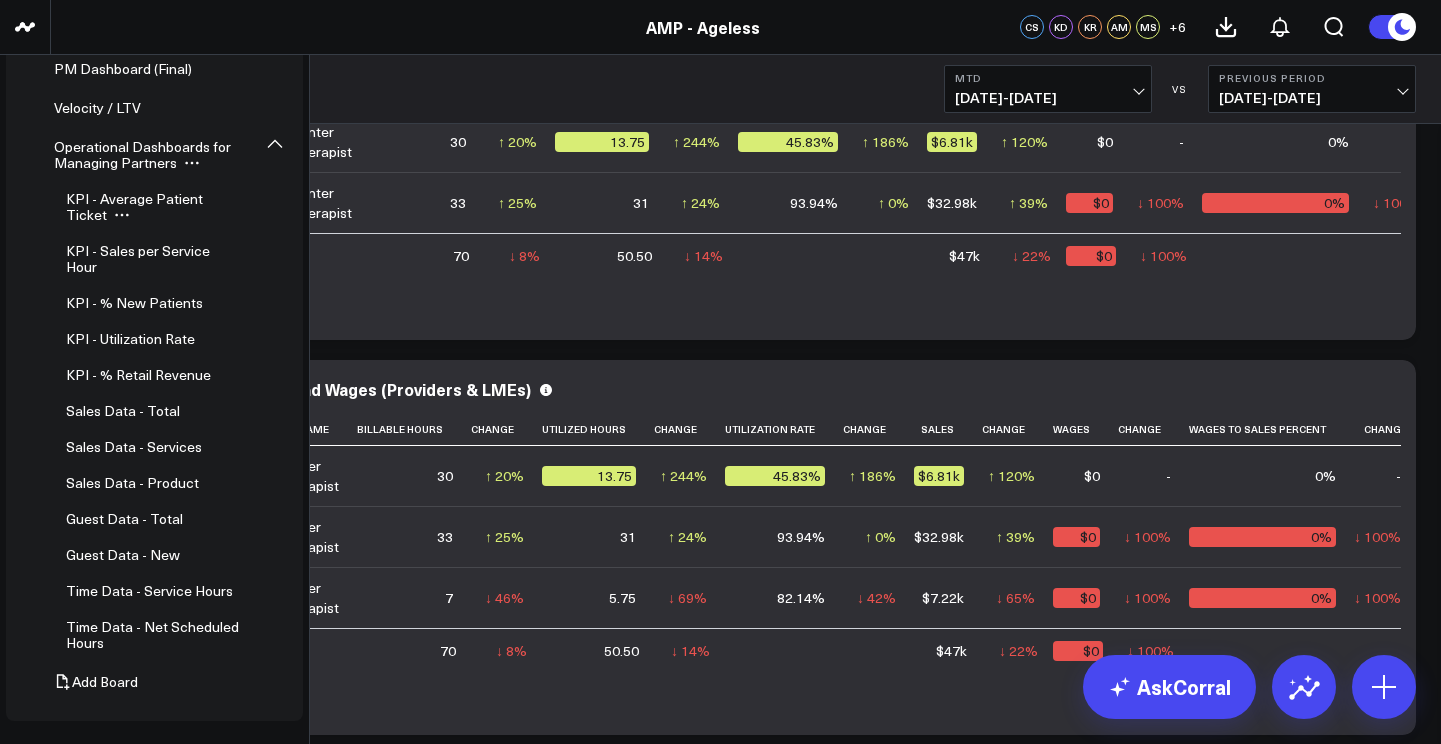 scroll, scrollTop: 367, scrollLeft: 0, axis: vertical 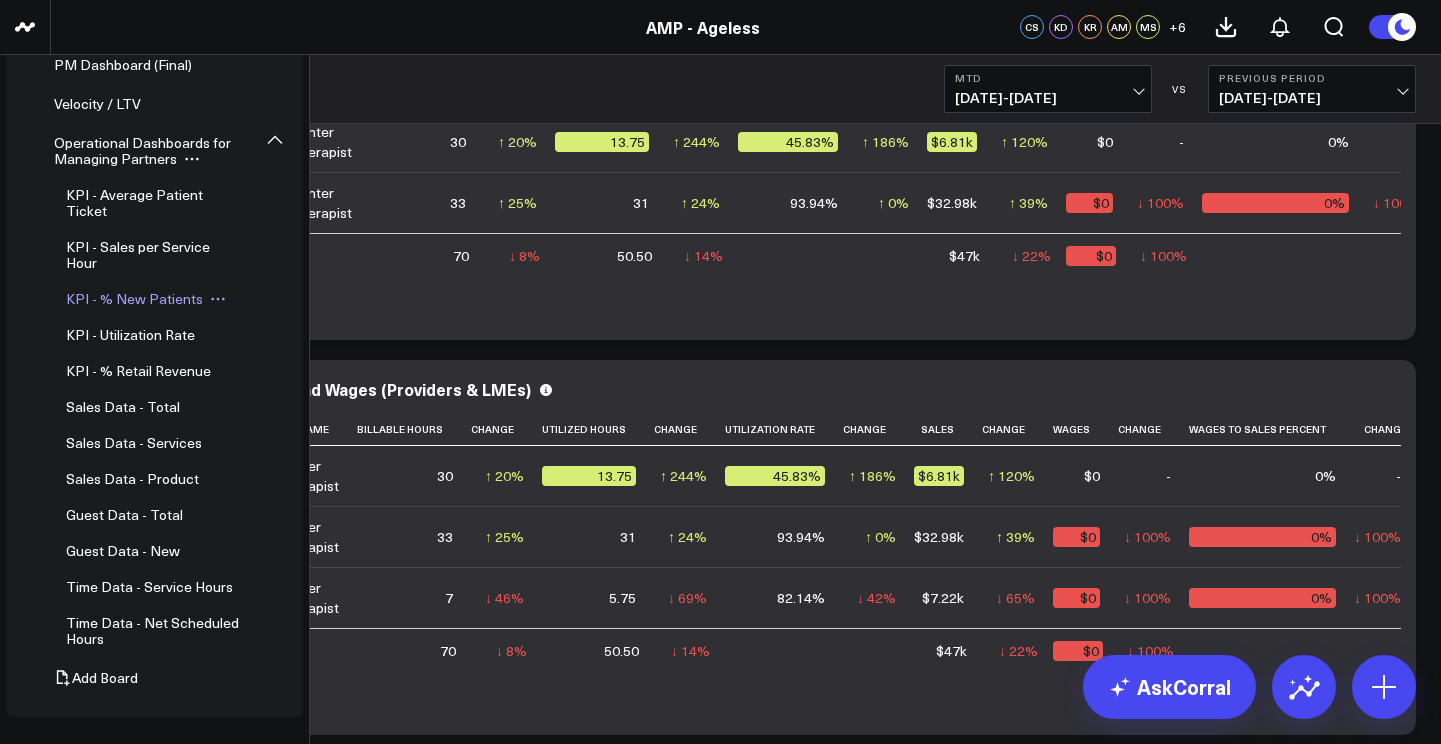 click on "KPI - % New Patients" at bounding box center [134, 298] 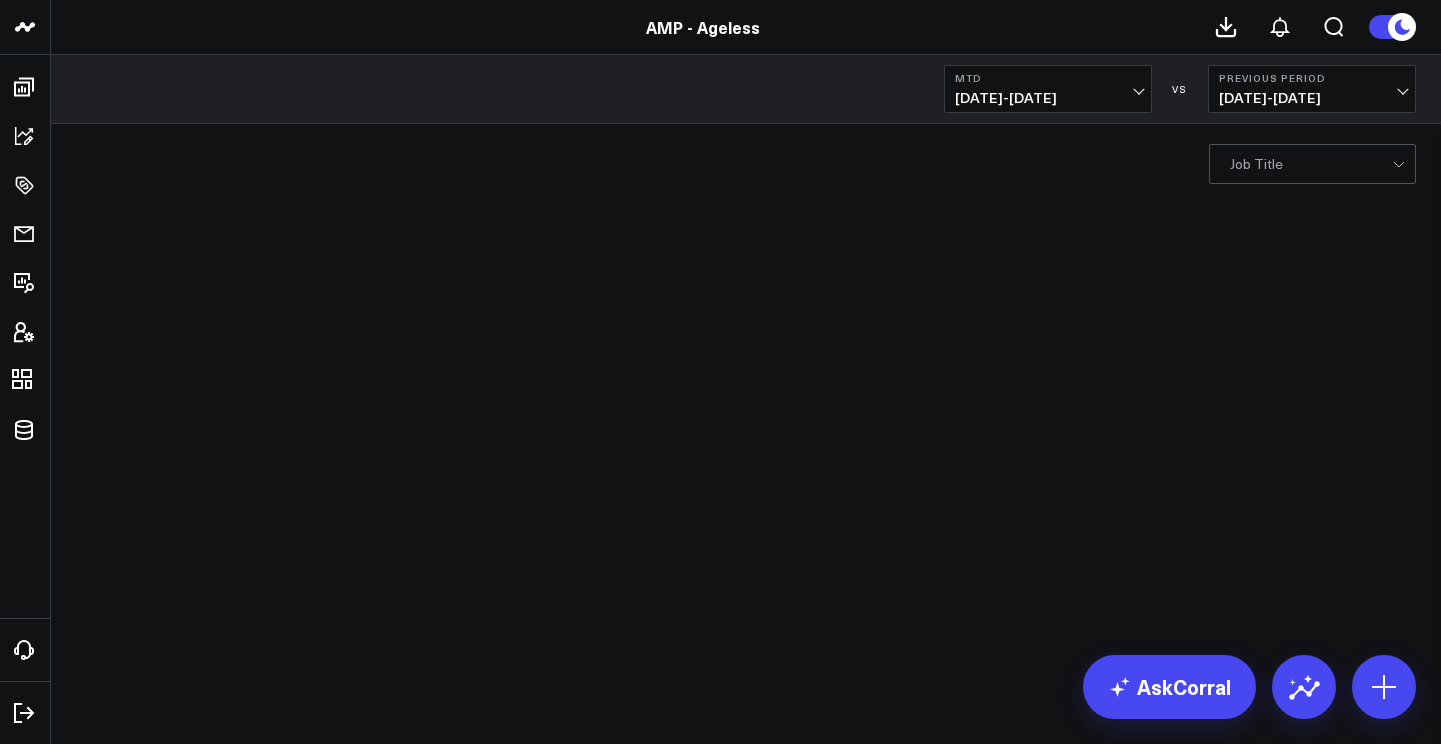 scroll, scrollTop: 0, scrollLeft: 0, axis: both 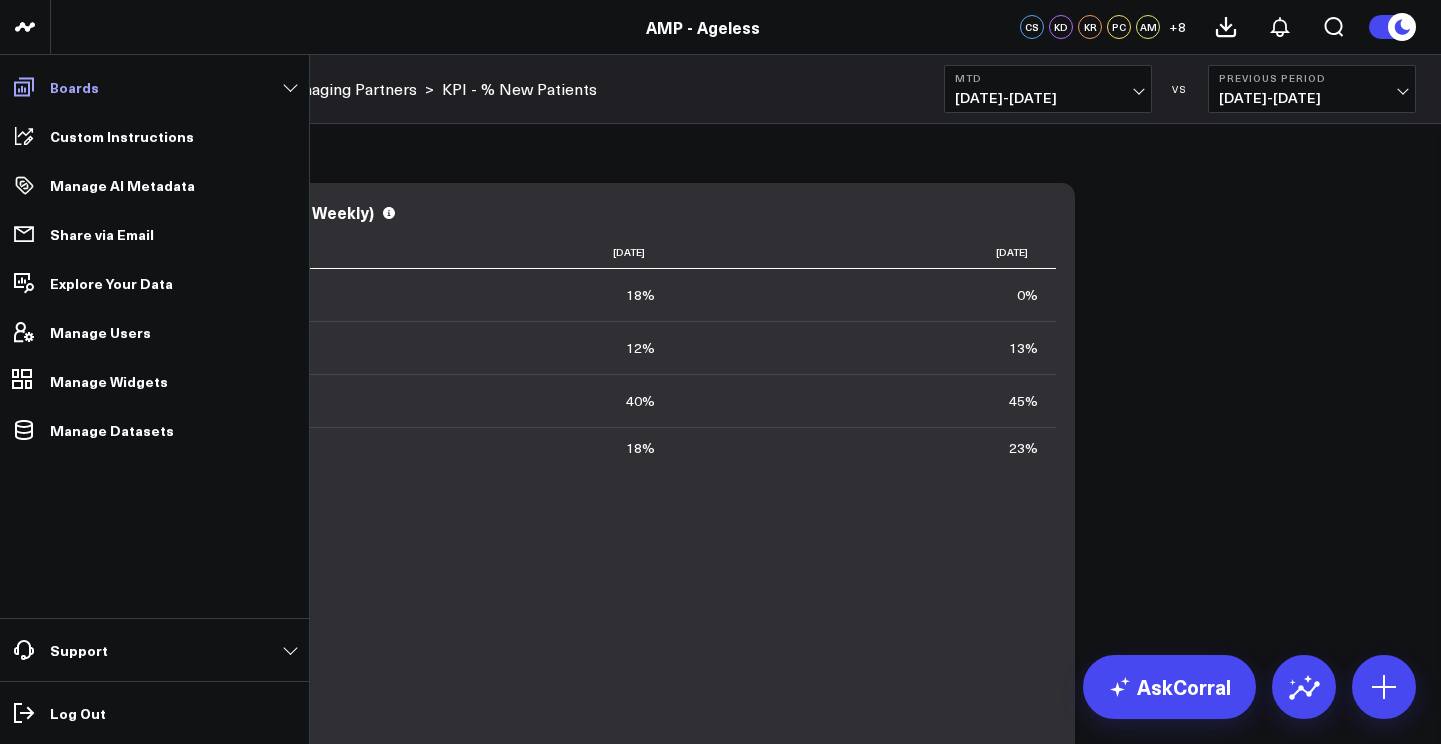 click on "Boards" at bounding box center [154, 87] 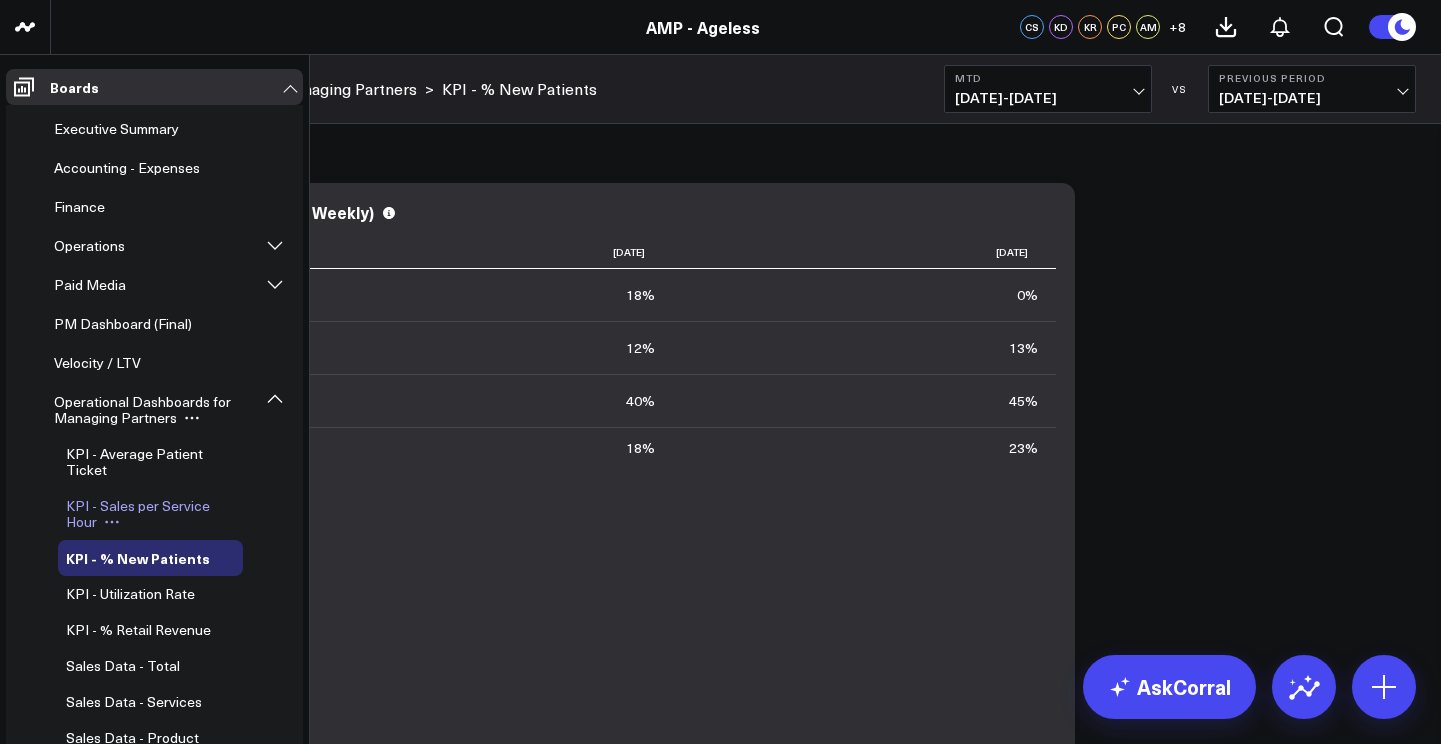 click on "KPI - Sales per Service Hour" at bounding box center [138, 513] 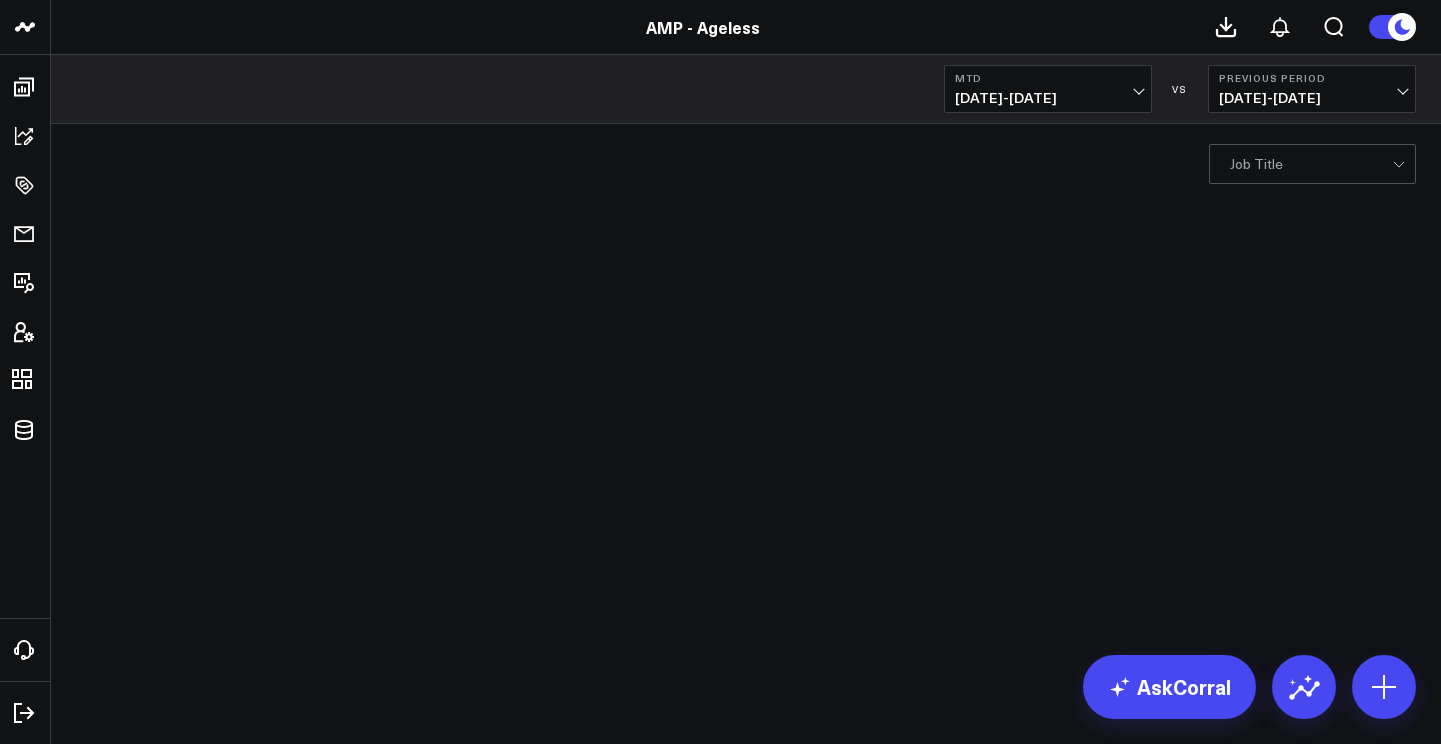 scroll, scrollTop: 0, scrollLeft: 0, axis: both 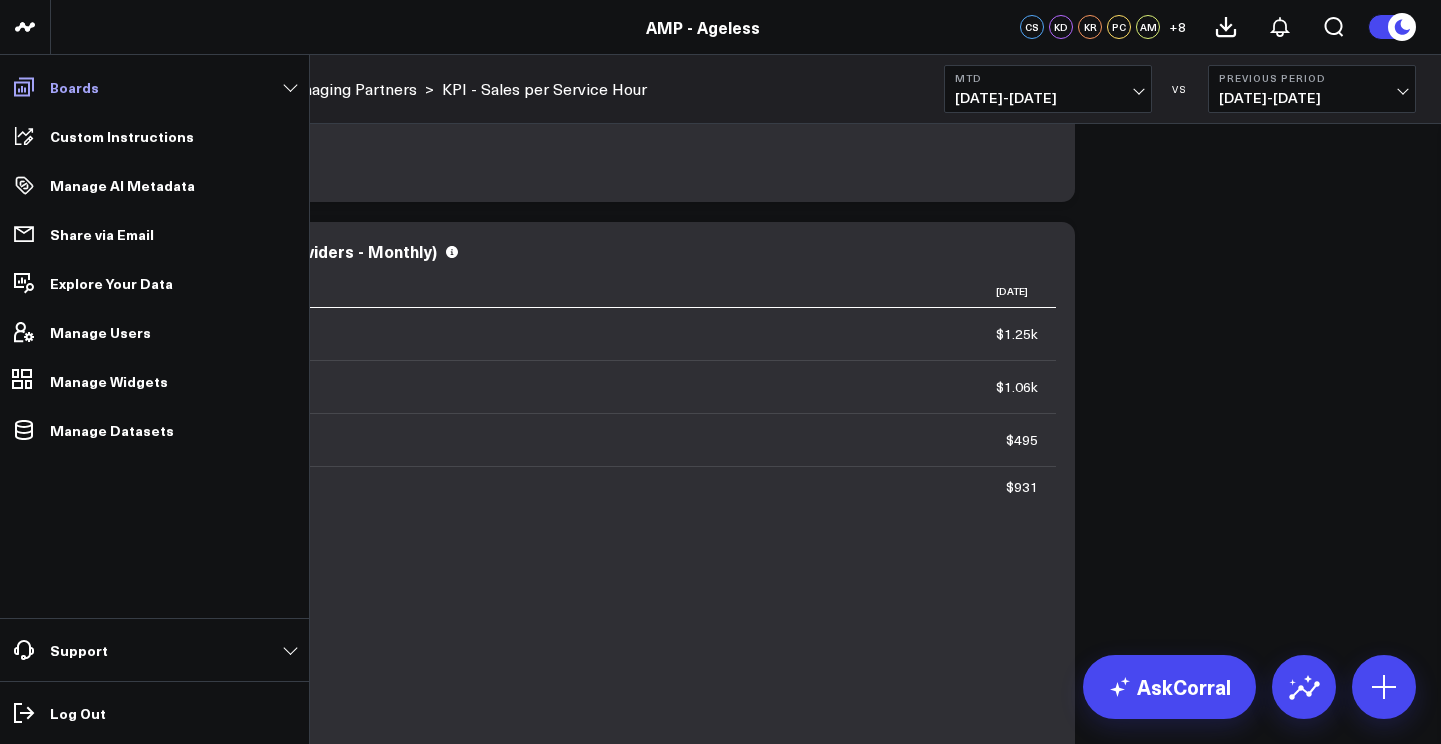 click on "Boards" at bounding box center (154, 87) 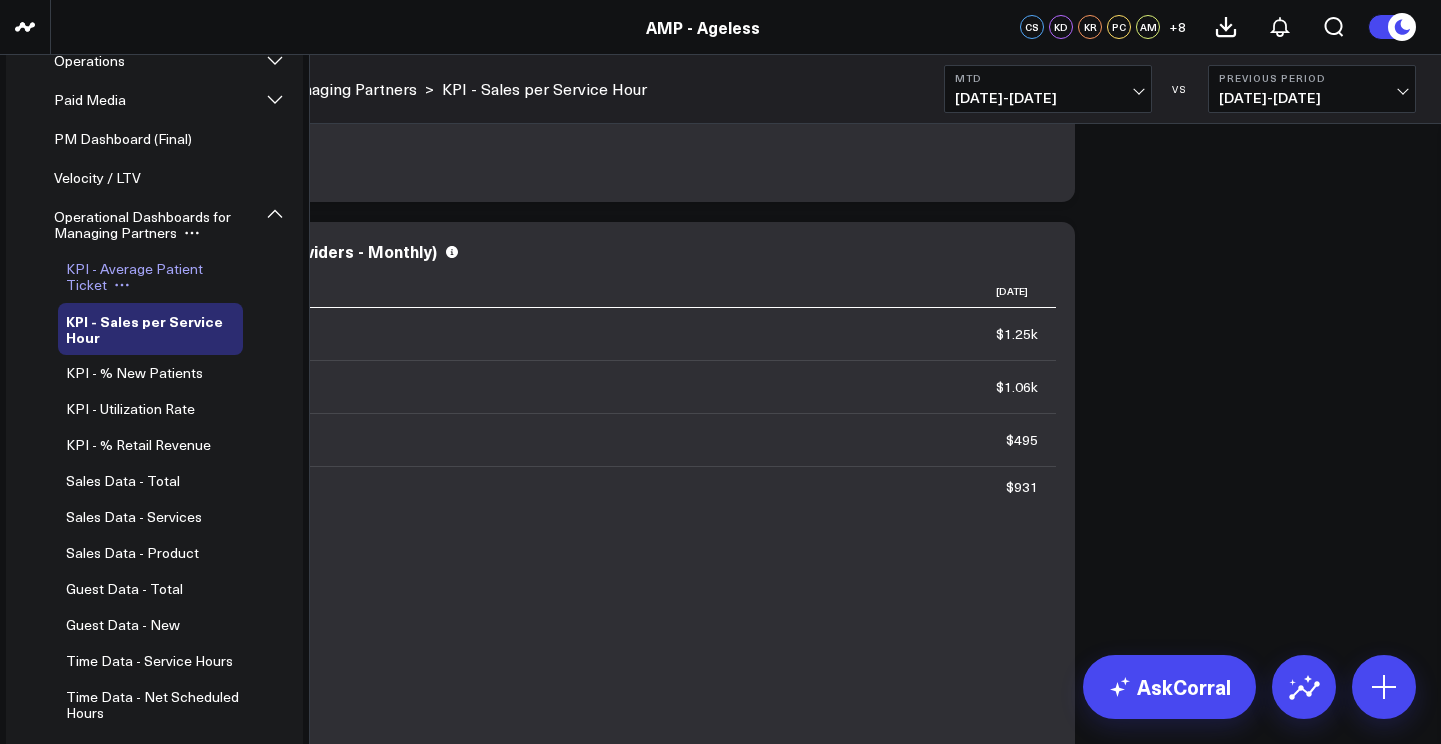 scroll, scrollTop: 187, scrollLeft: 0, axis: vertical 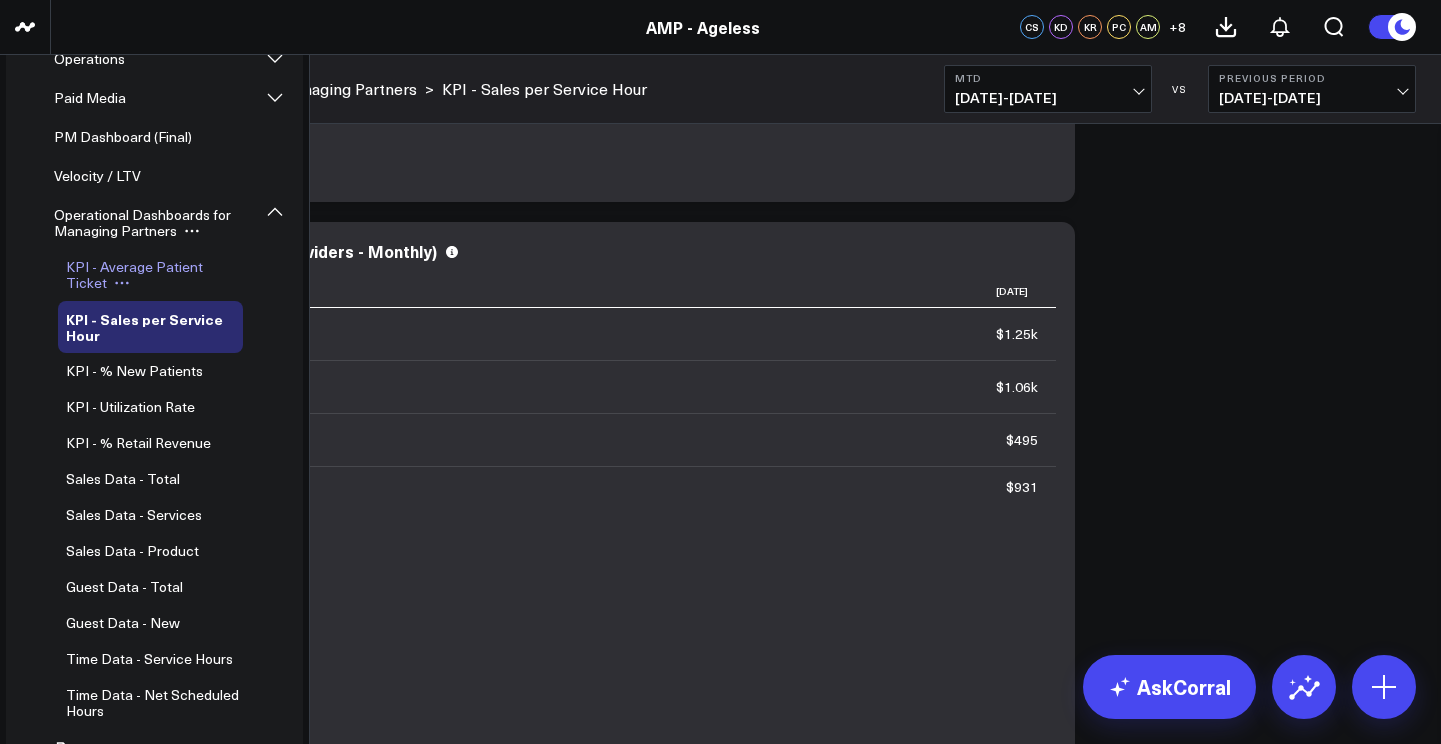 click on "KPI - Average Patient Ticket" at bounding box center (134, 274) 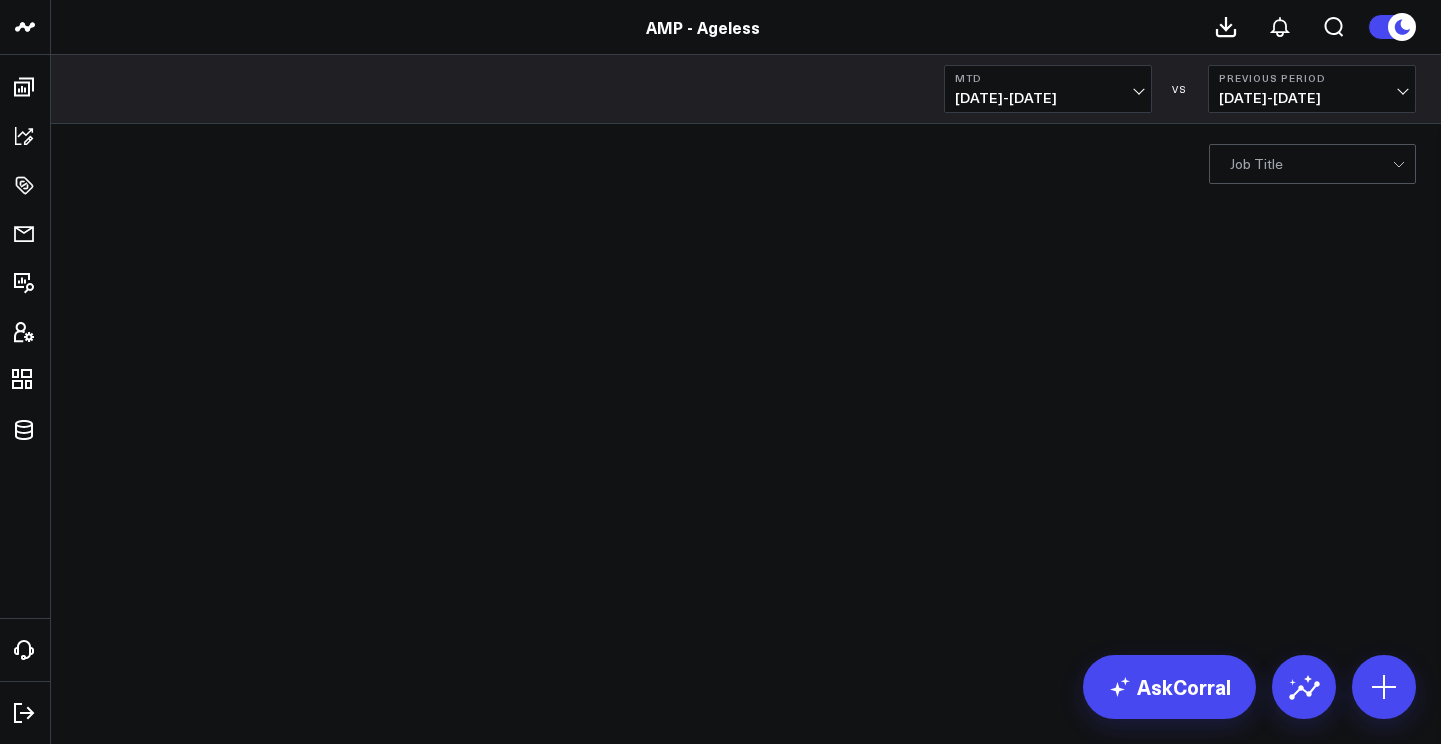 scroll, scrollTop: 0, scrollLeft: 0, axis: both 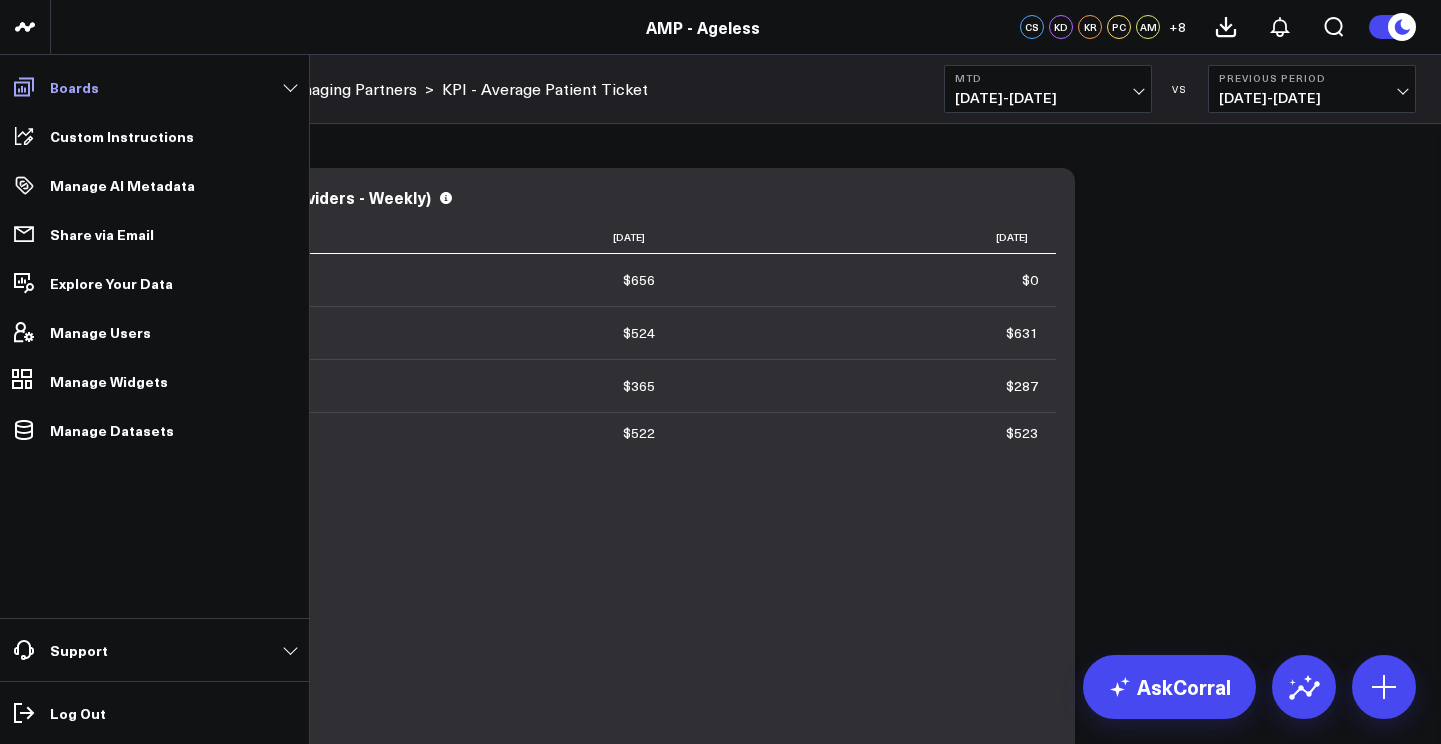 click on "Boards" at bounding box center [154, 87] 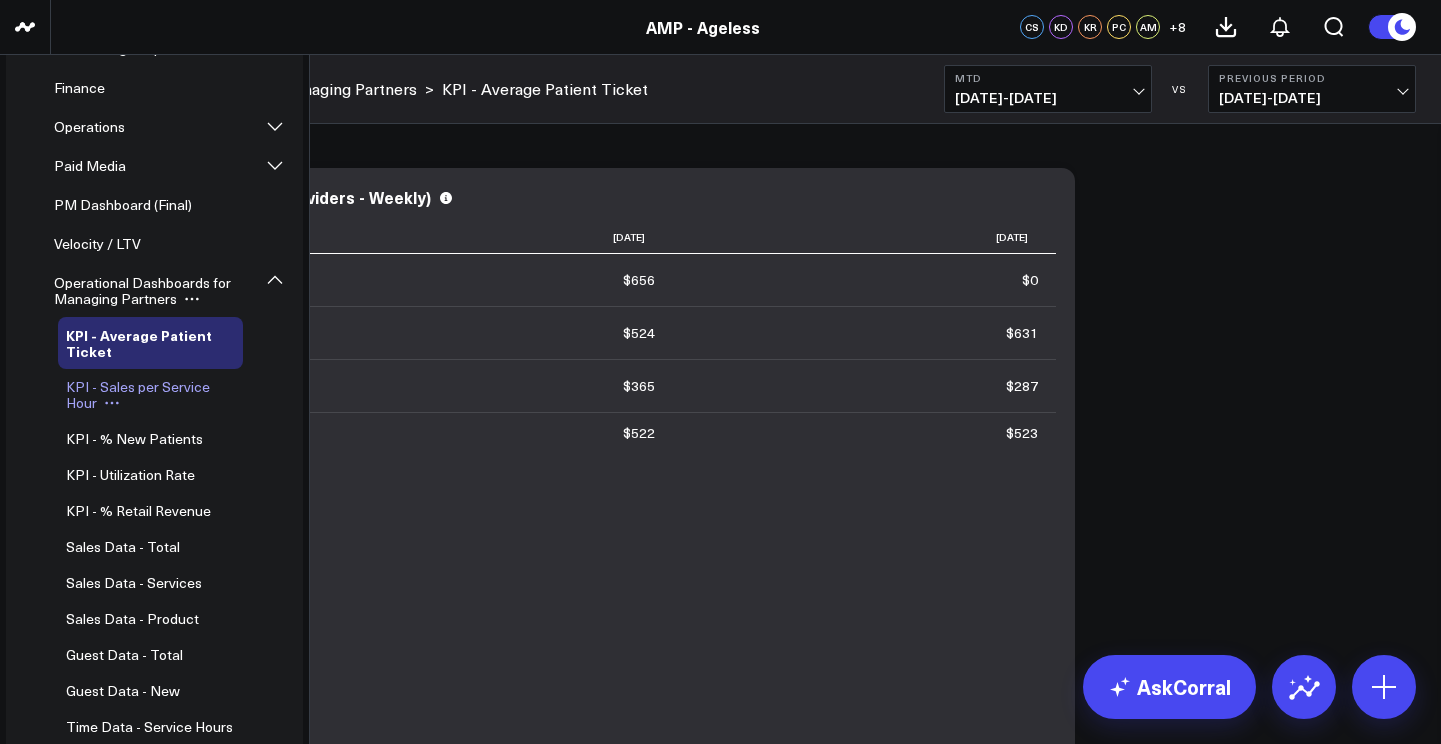 scroll, scrollTop: 121, scrollLeft: 0, axis: vertical 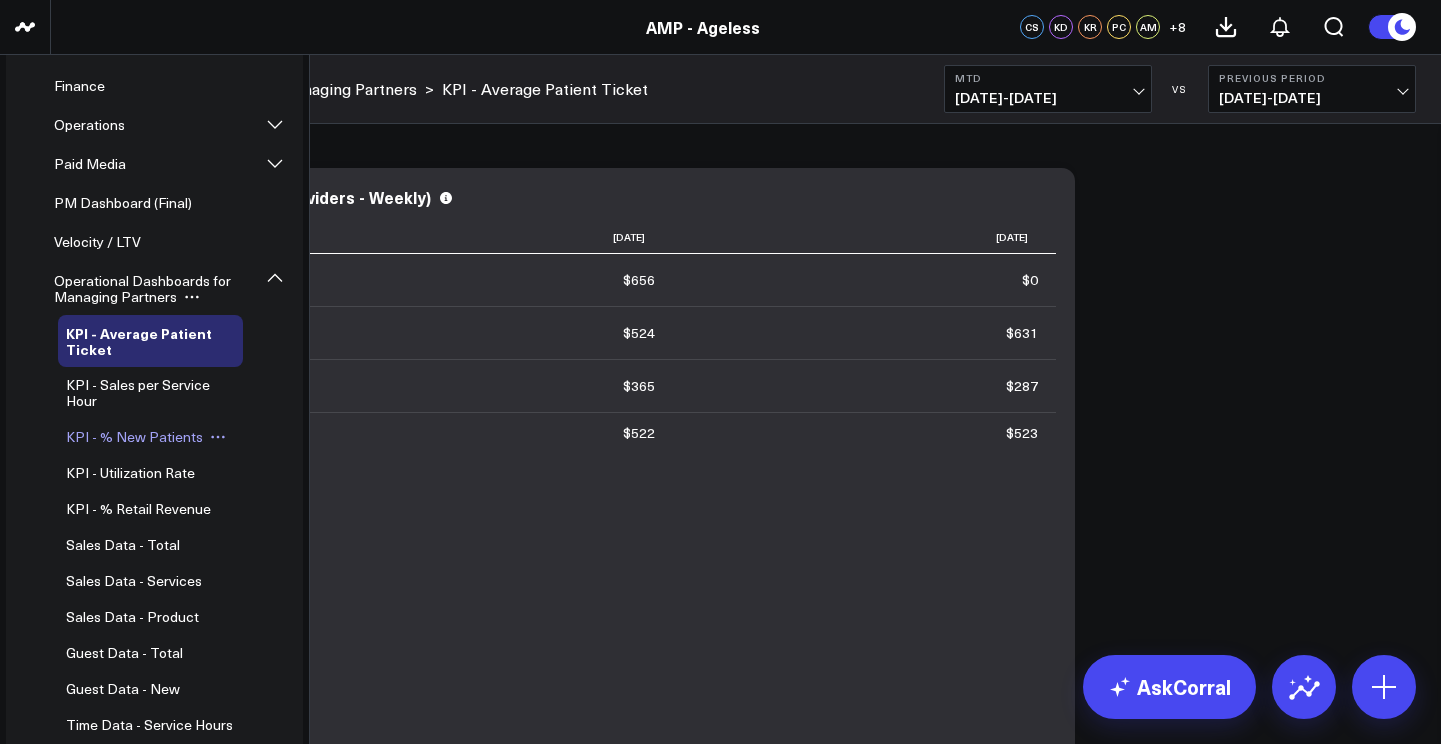 click on "KPI - % New Patients" at bounding box center [134, 436] 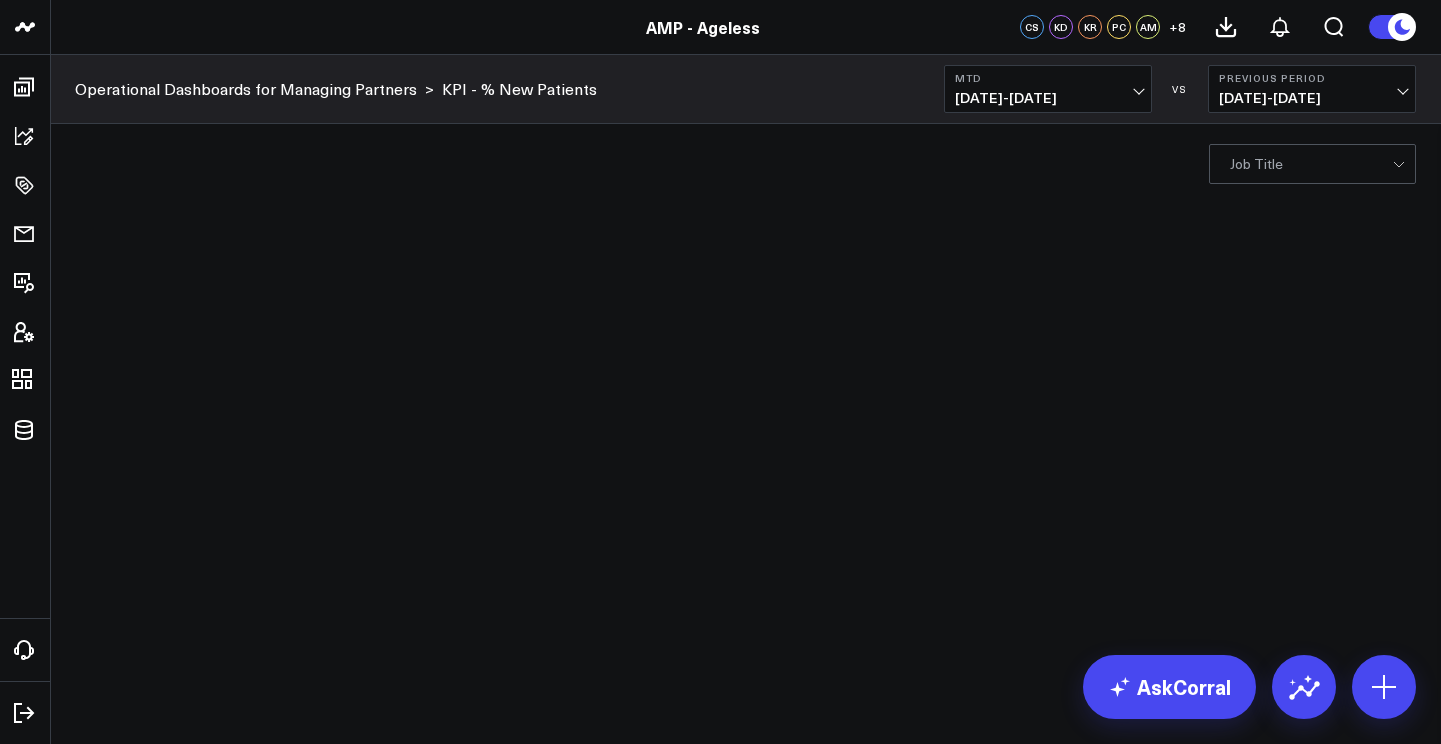 scroll, scrollTop: 0, scrollLeft: 0, axis: both 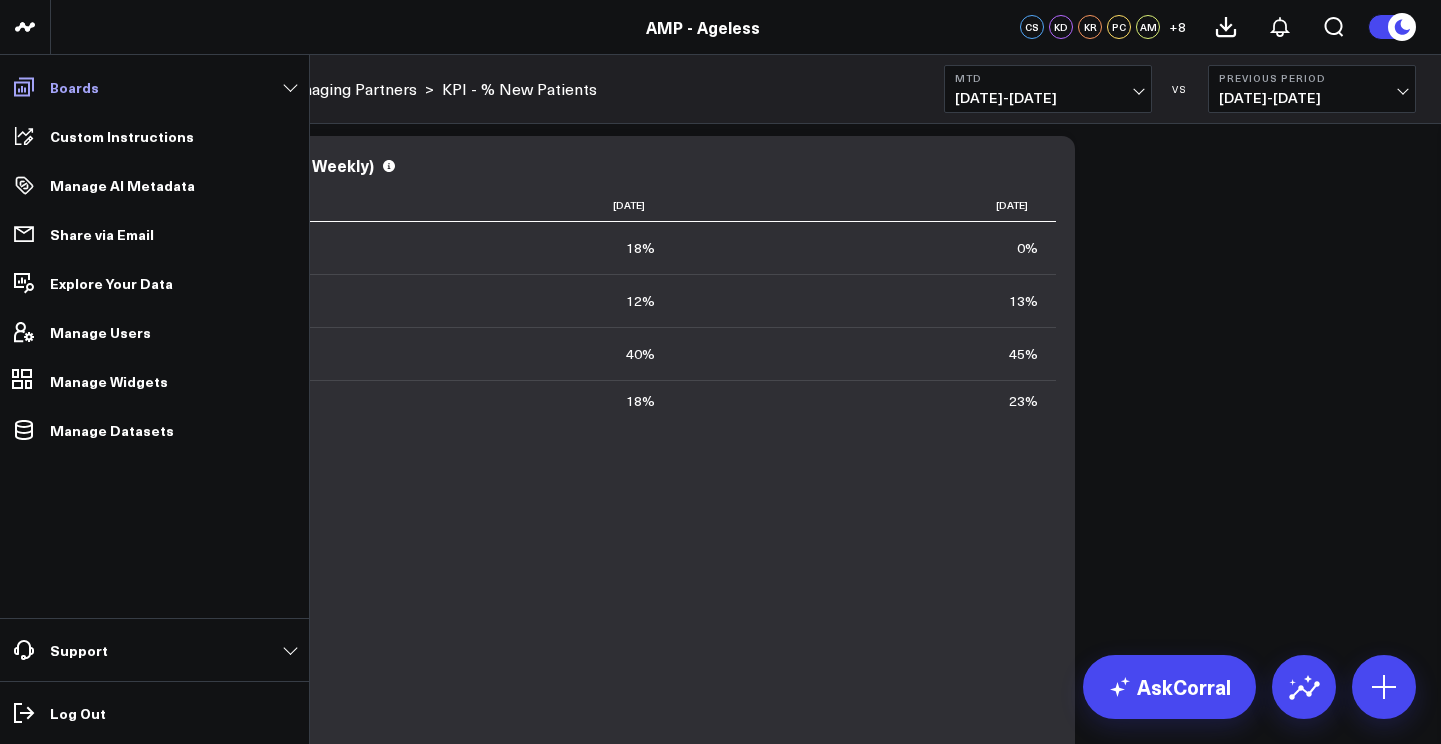 click on "Boards" at bounding box center (154, 87) 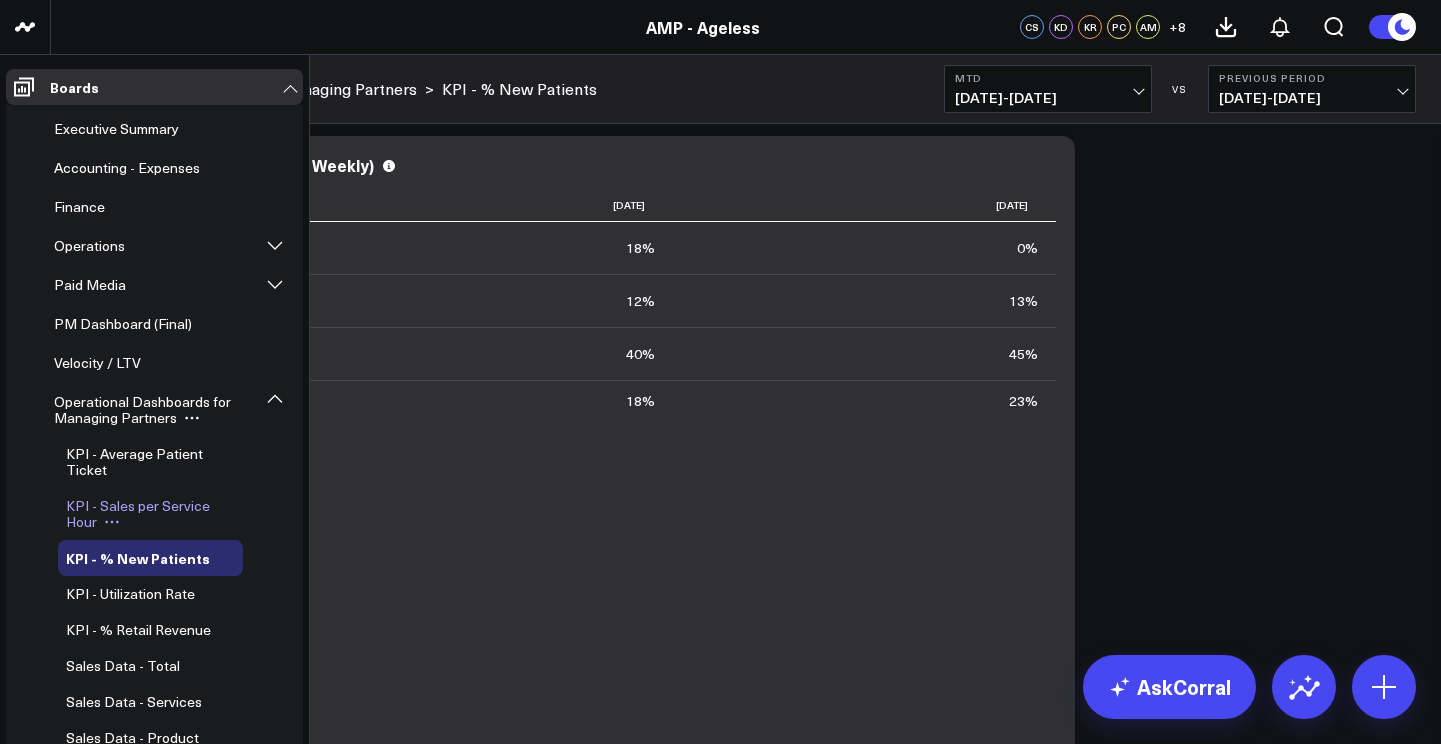click on "KPI - Sales per Service Hour" at bounding box center (150, 514) 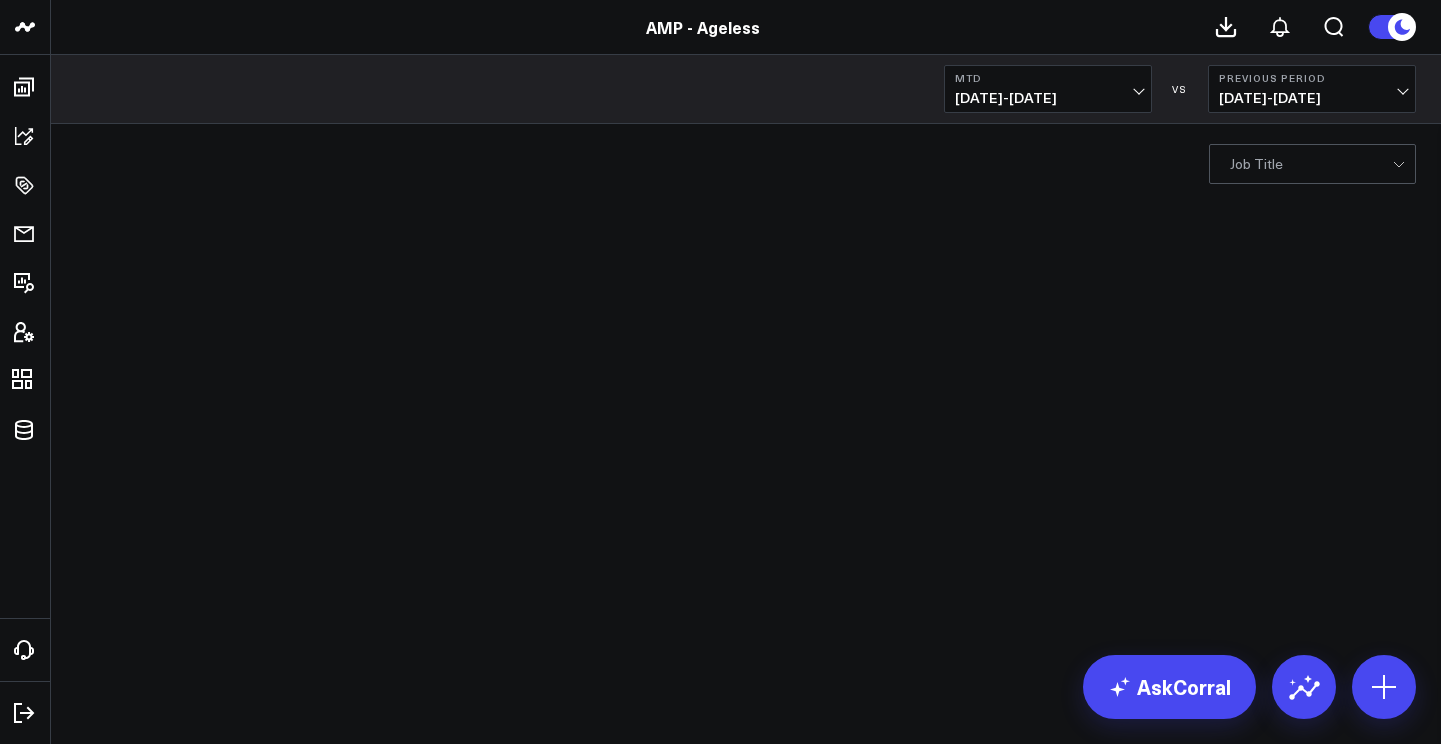 scroll, scrollTop: 0, scrollLeft: 0, axis: both 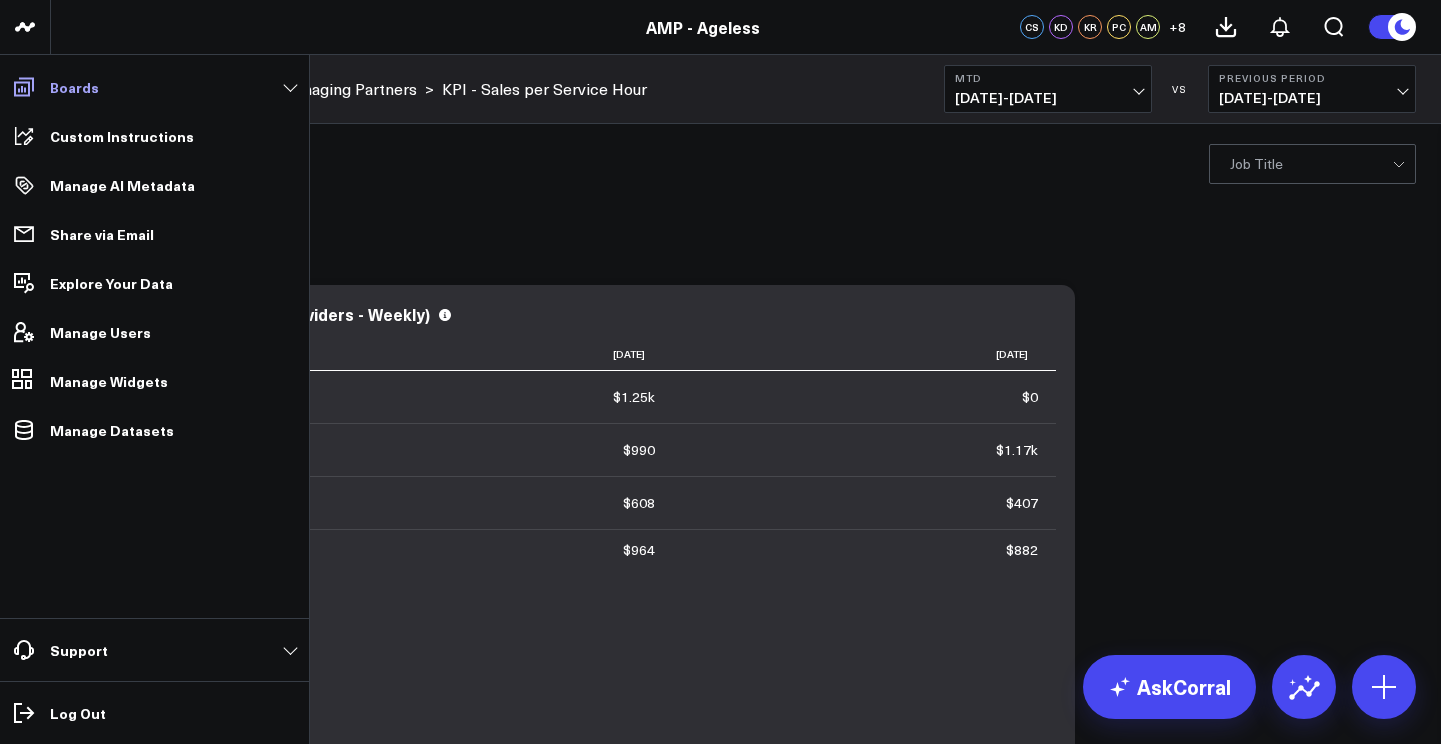 click on "Boards" at bounding box center [154, 87] 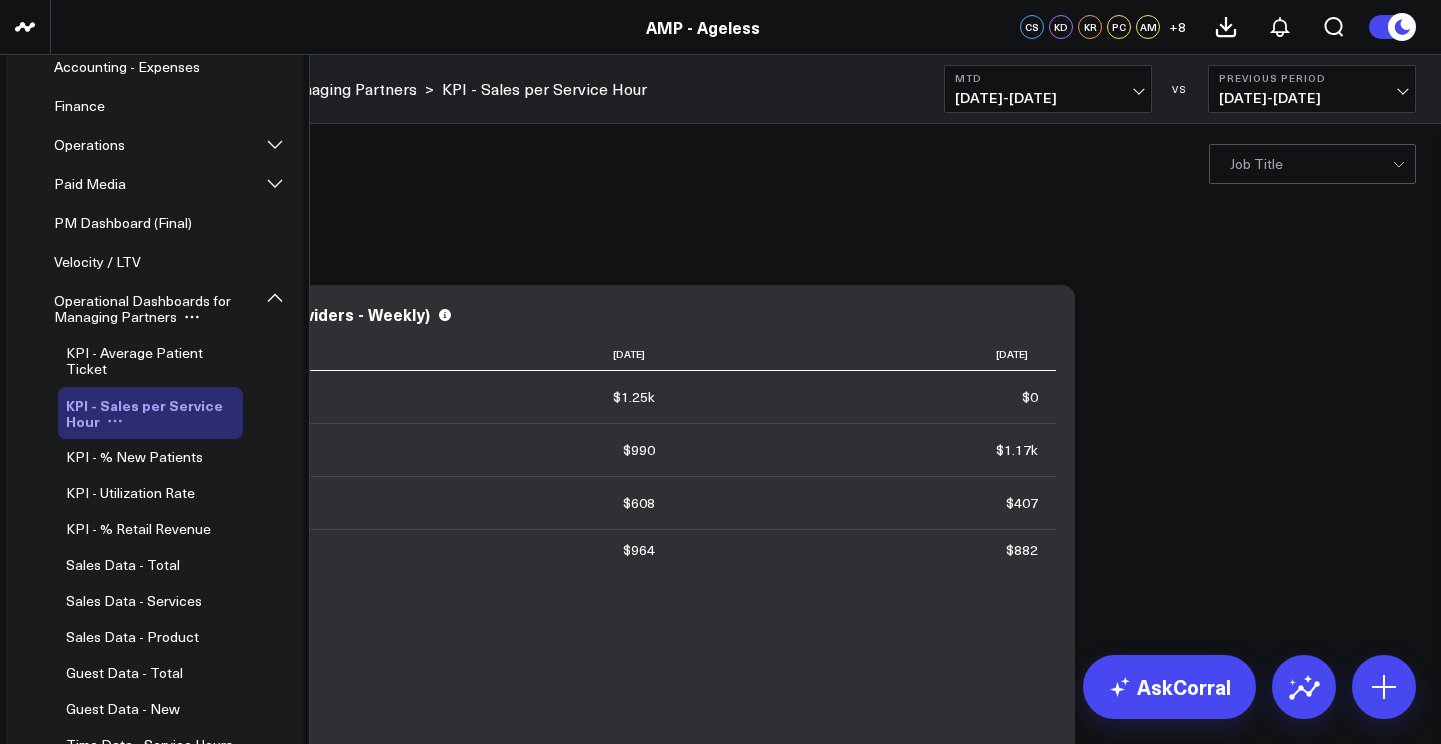 scroll, scrollTop: 102, scrollLeft: 0, axis: vertical 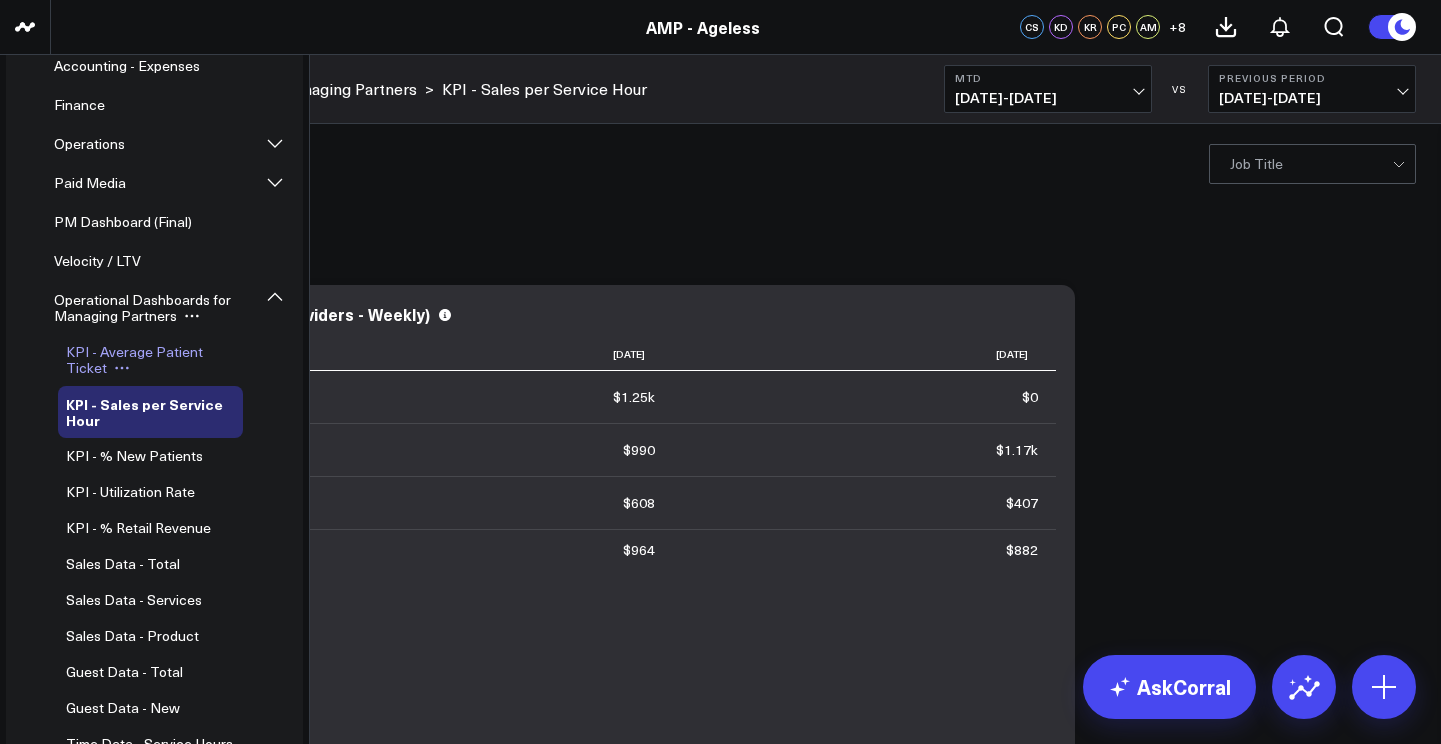 click on "KPI - Average Patient Ticket" at bounding box center [134, 359] 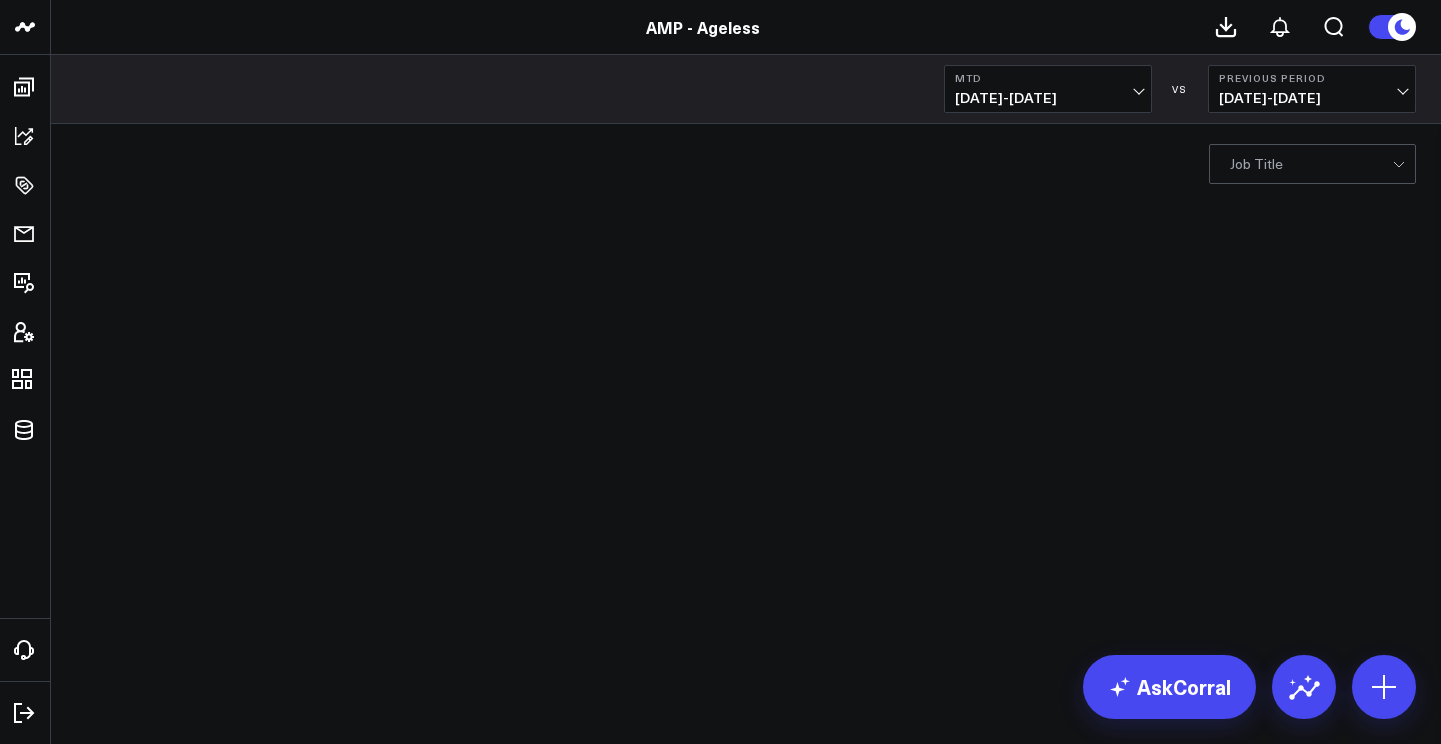 scroll, scrollTop: 0, scrollLeft: 0, axis: both 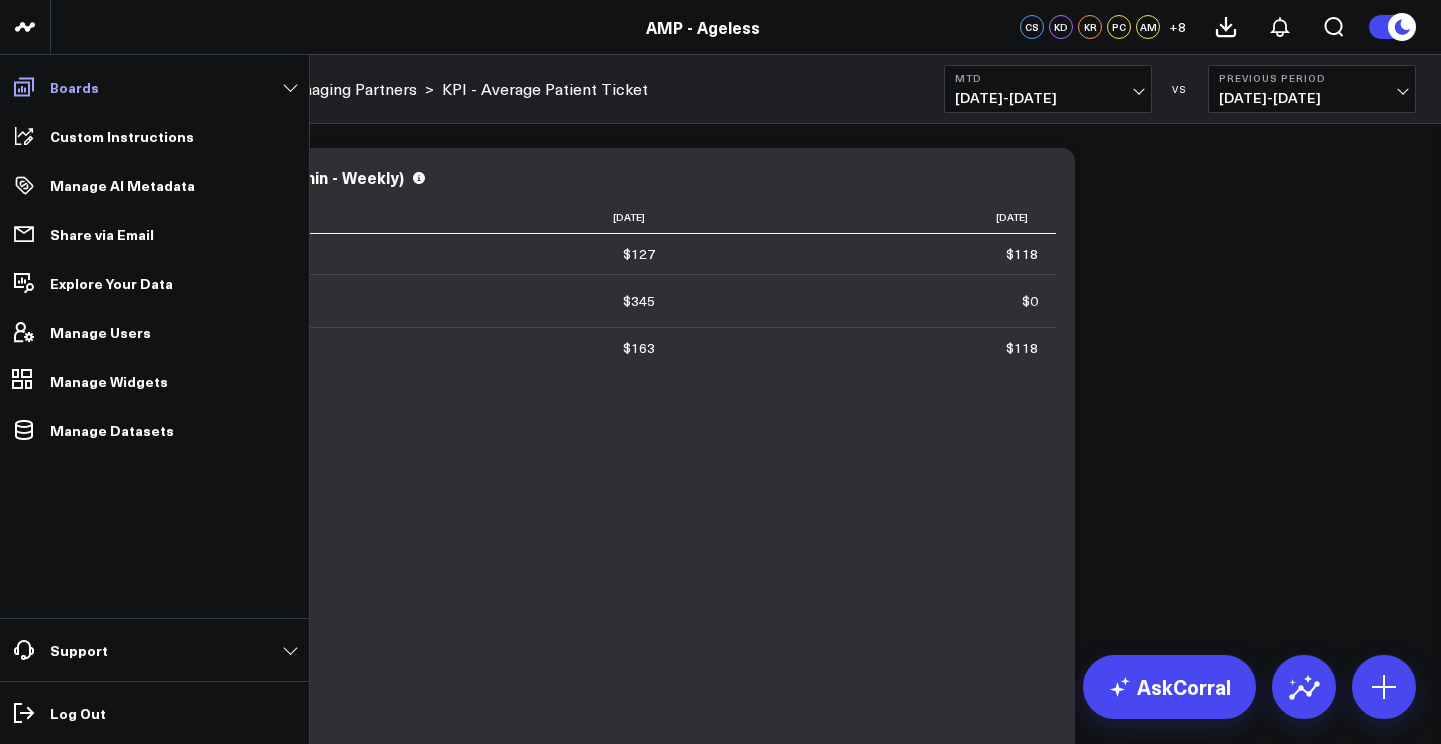 click on "Boards" at bounding box center [154, 87] 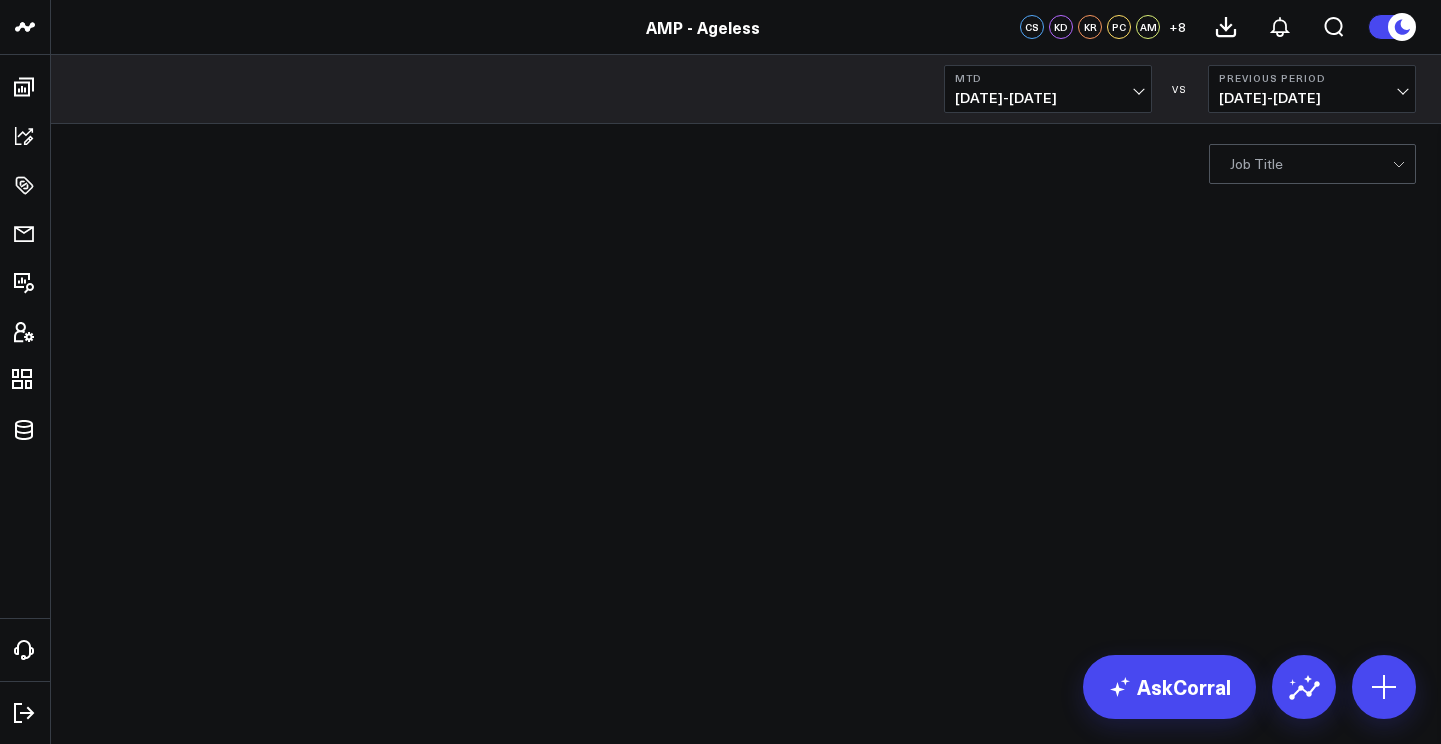 scroll, scrollTop: 0, scrollLeft: 0, axis: both 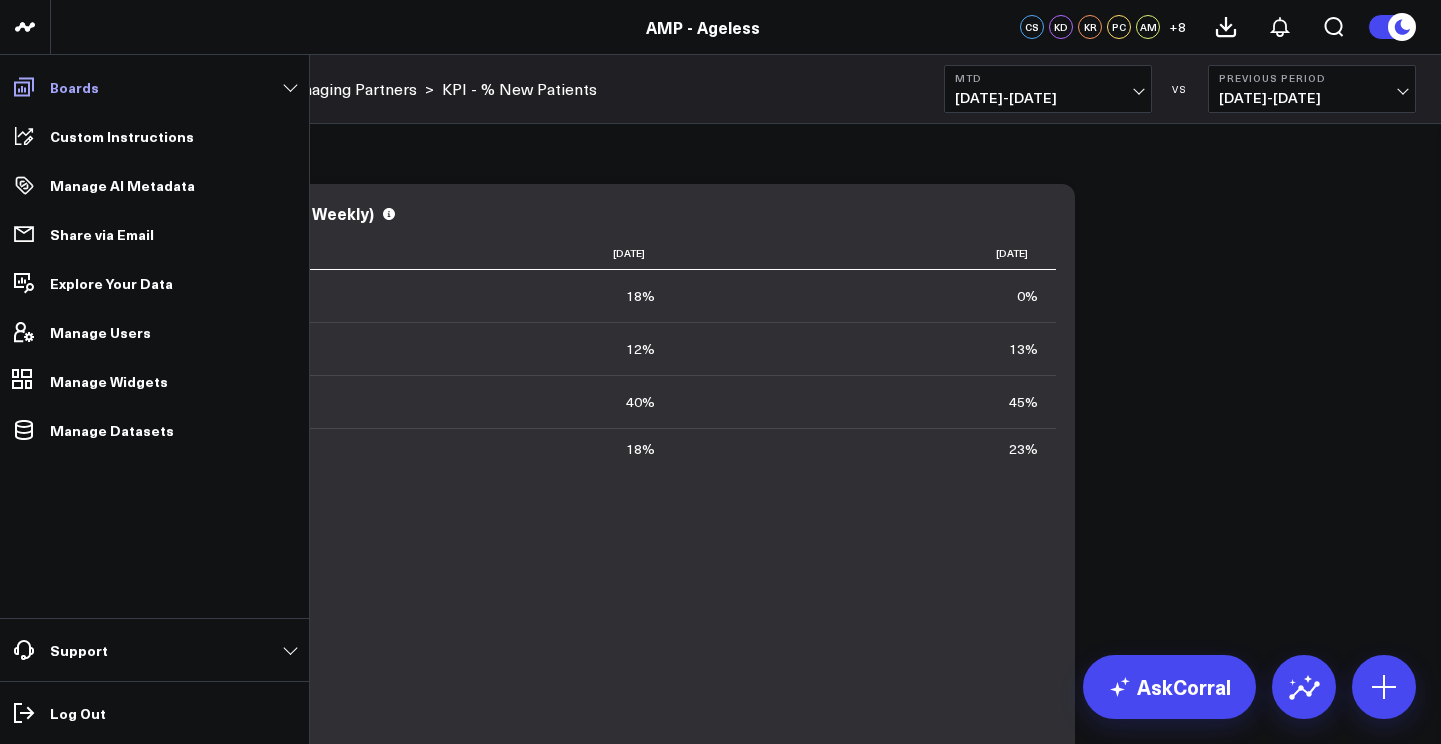 click on "Boards" at bounding box center [154, 87] 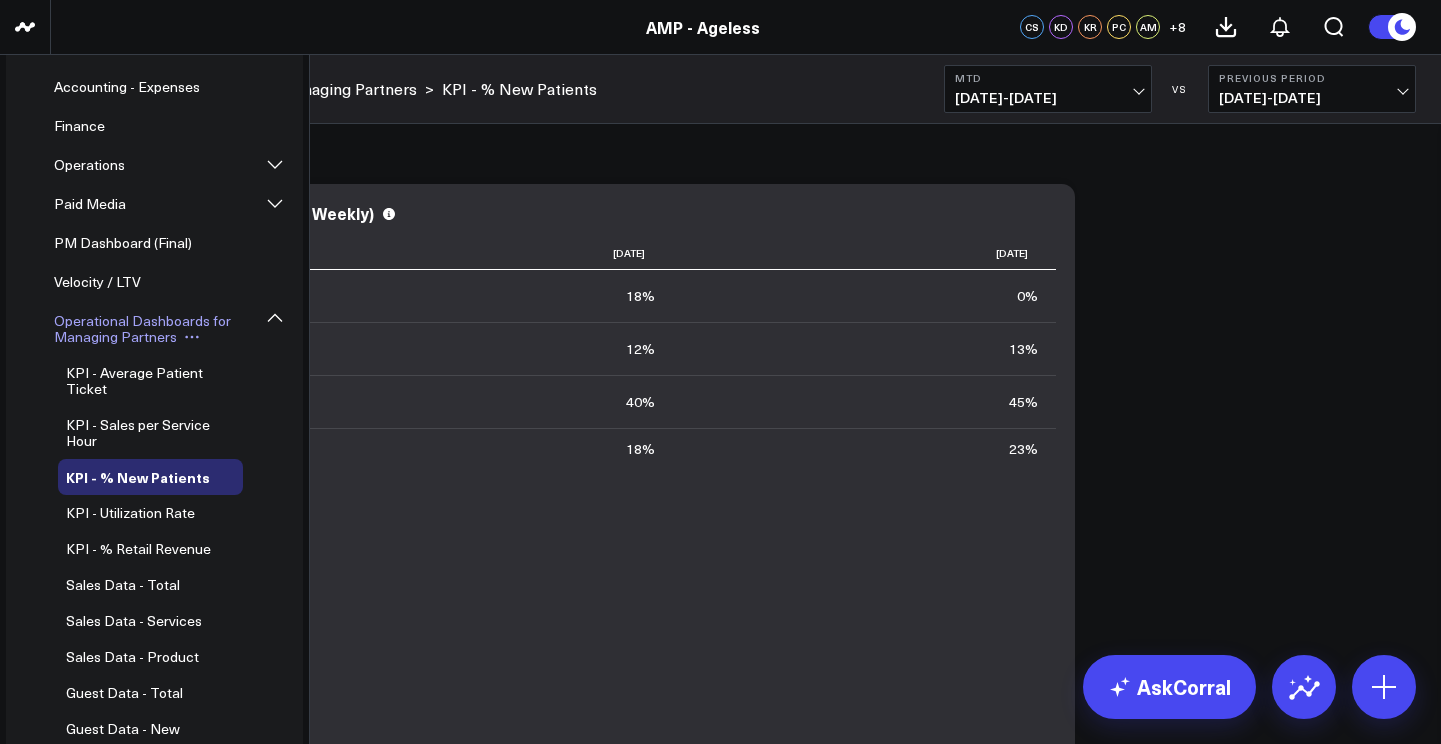 scroll, scrollTop: 83, scrollLeft: 0, axis: vertical 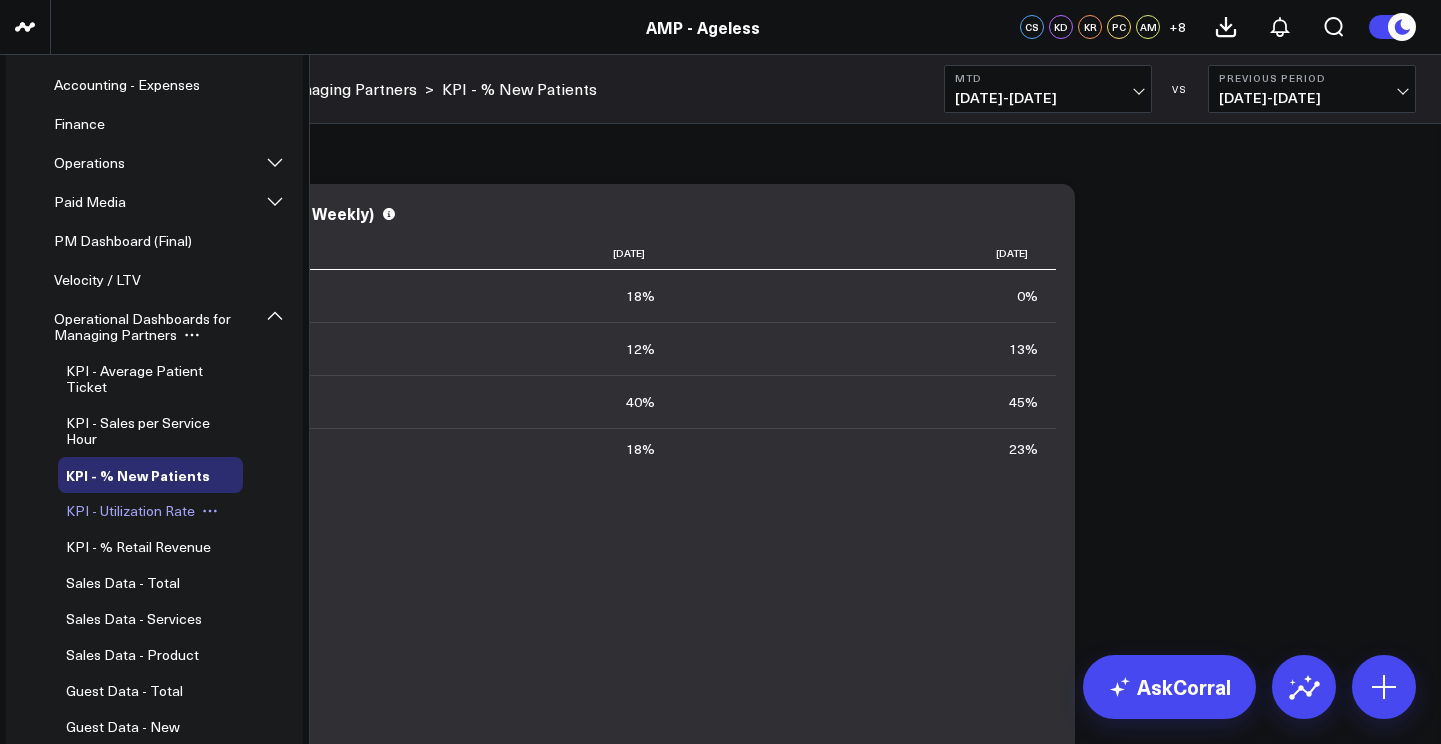 click on "KPI - Utilization Rate" at bounding box center (130, 510) 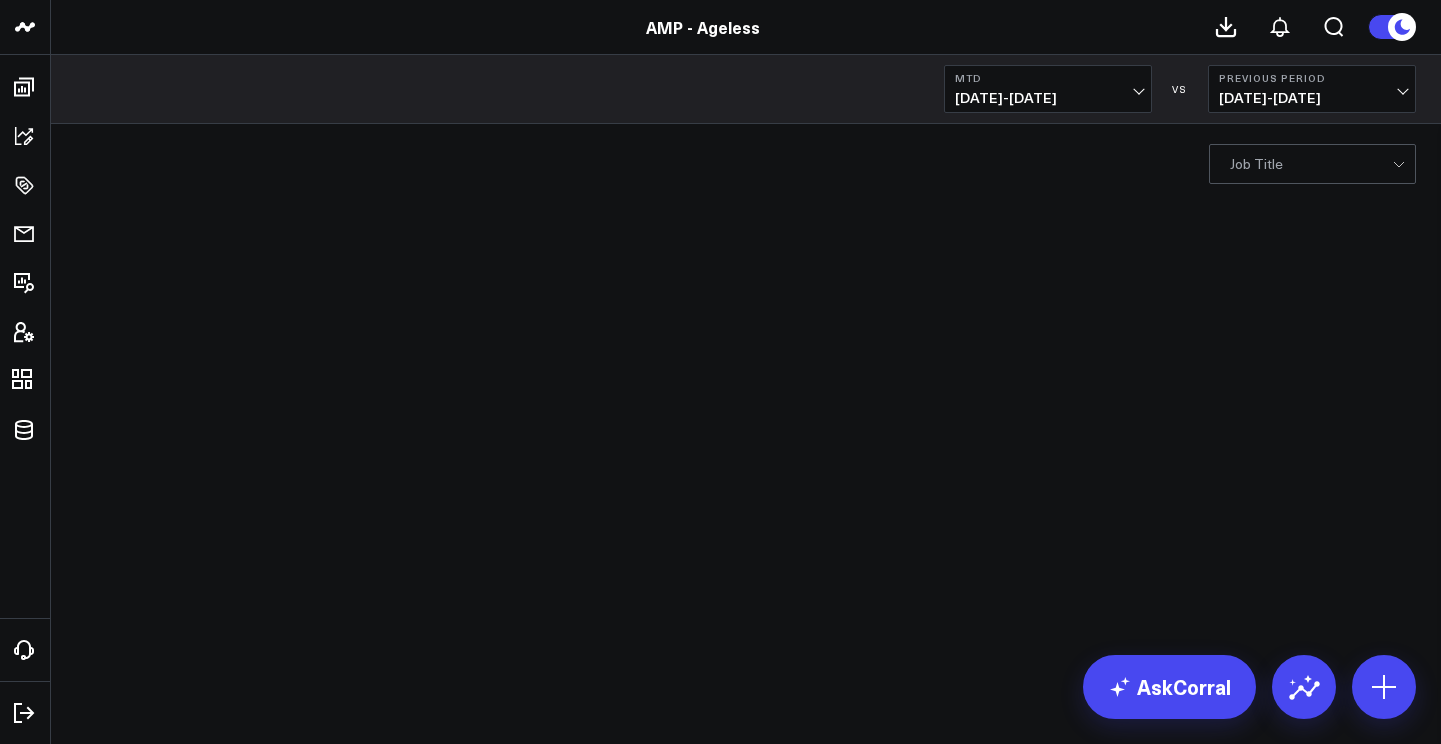 scroll, scrollTop: 0, scrollLeft: 0, axis: both 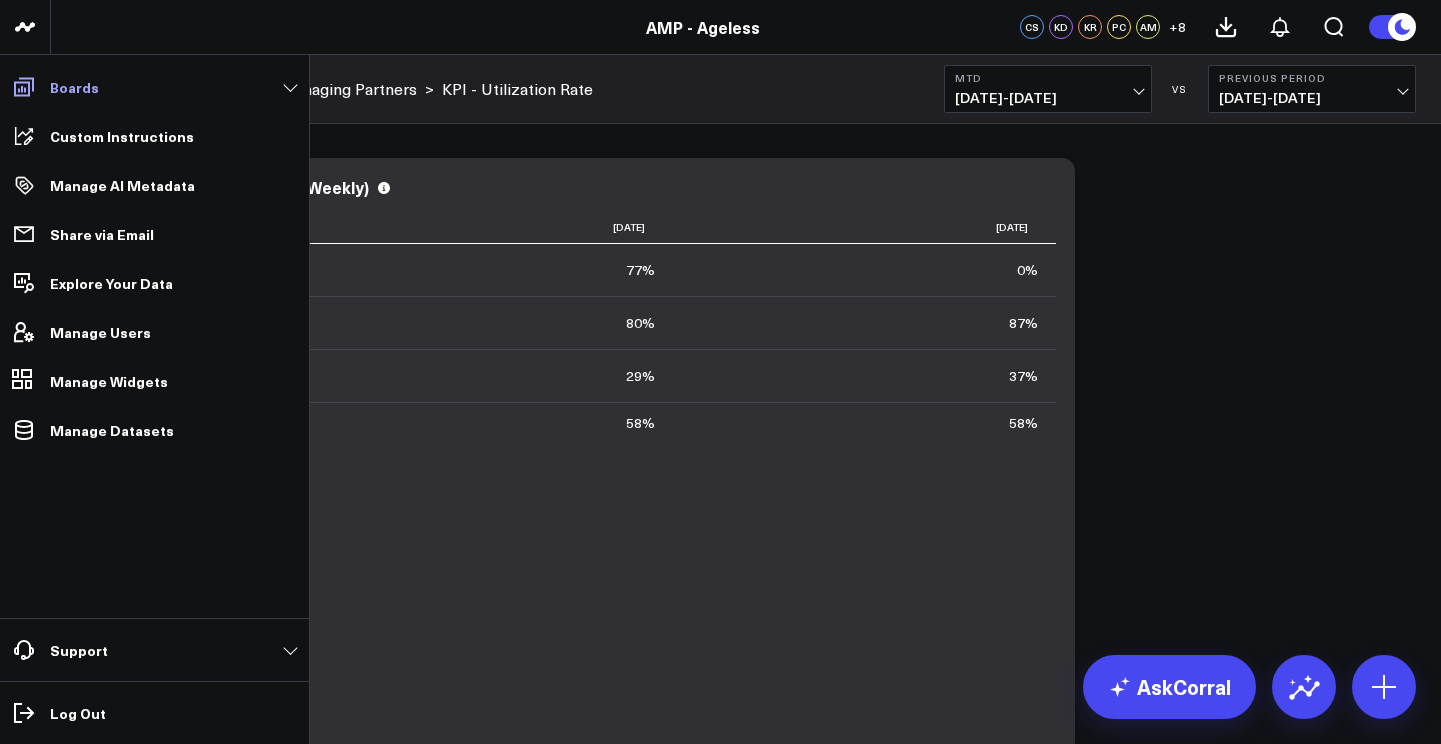 click on "Boards" at bounding box center [74, 87] 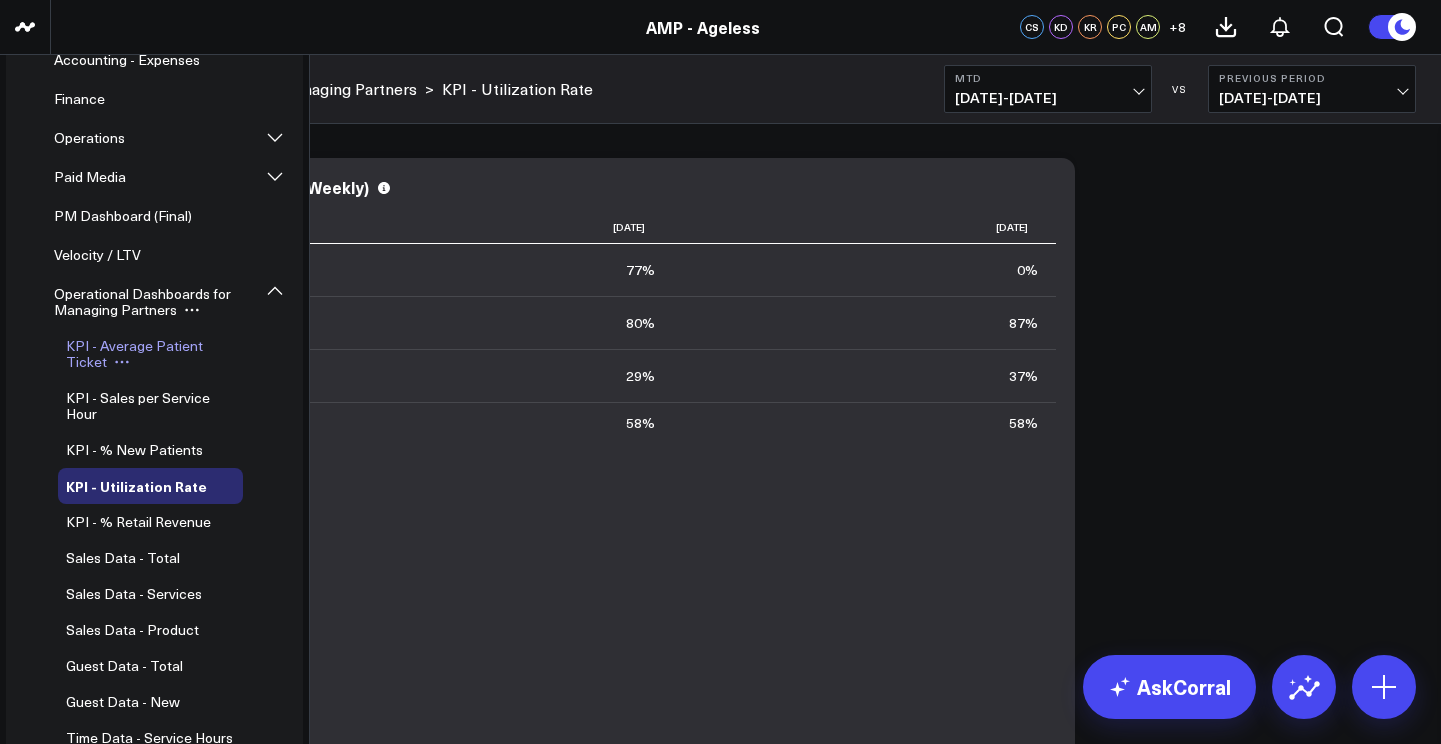 scroll, scrollTop: 112, scrollLeft: 0, axis: vertical 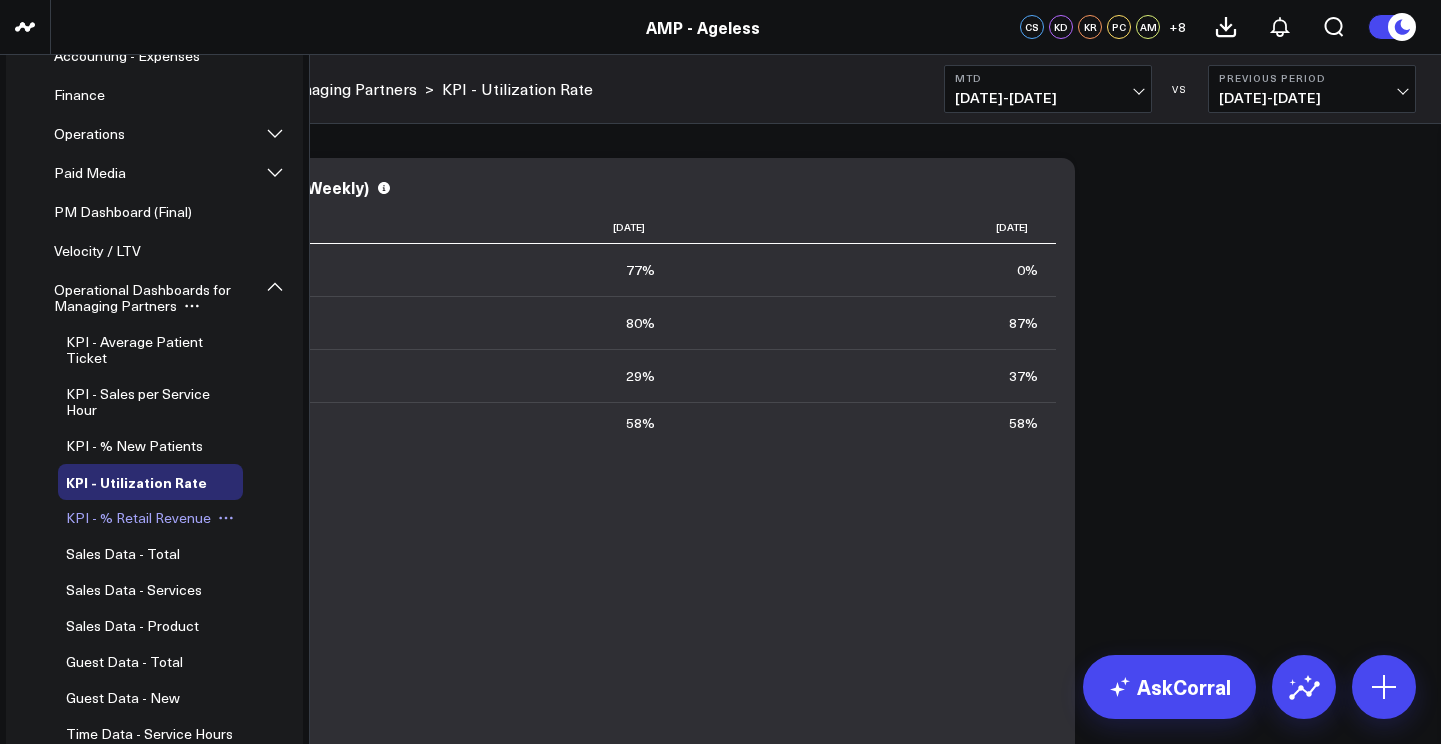 click on "KPI - % Retail Revenue" at bounding box center (138, 517) 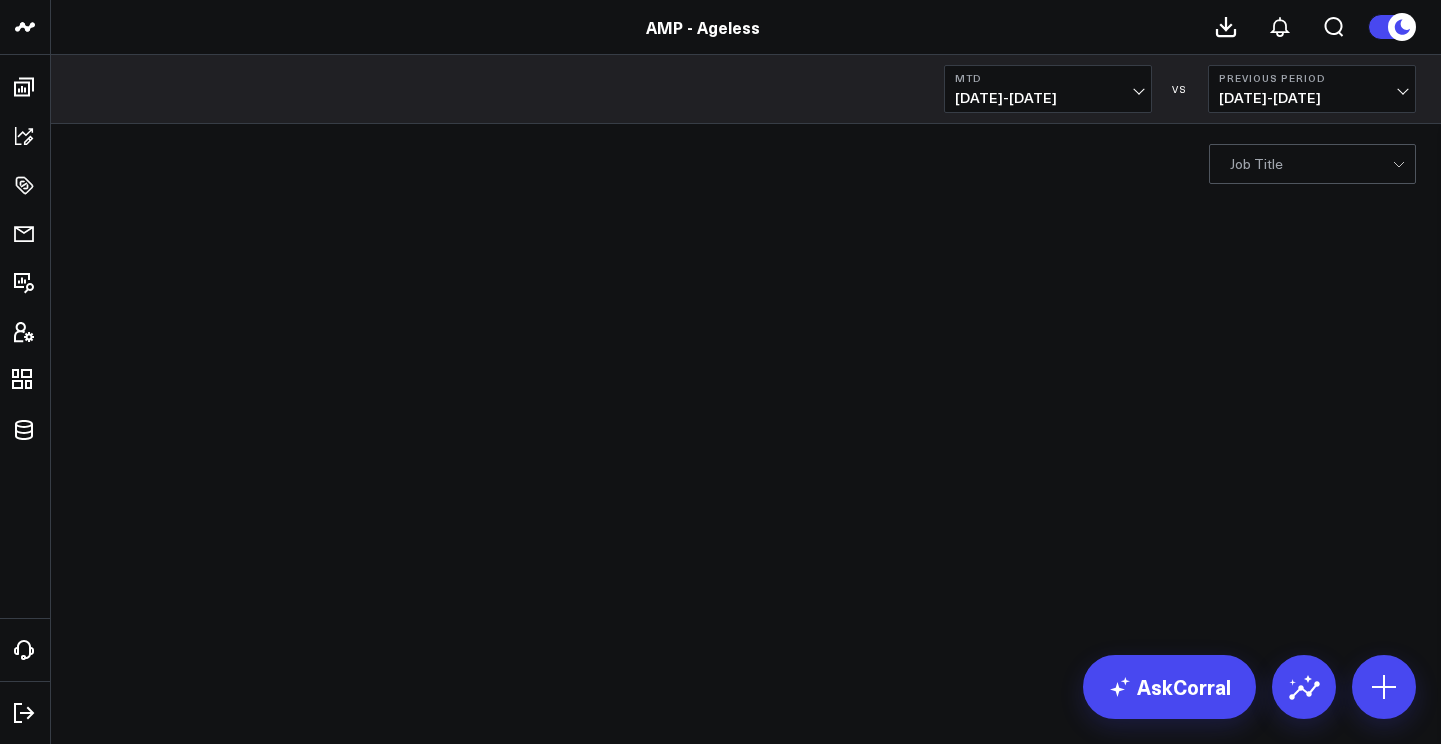 scroll, scrollTop: 0, scrollLeft: 0, axis: both 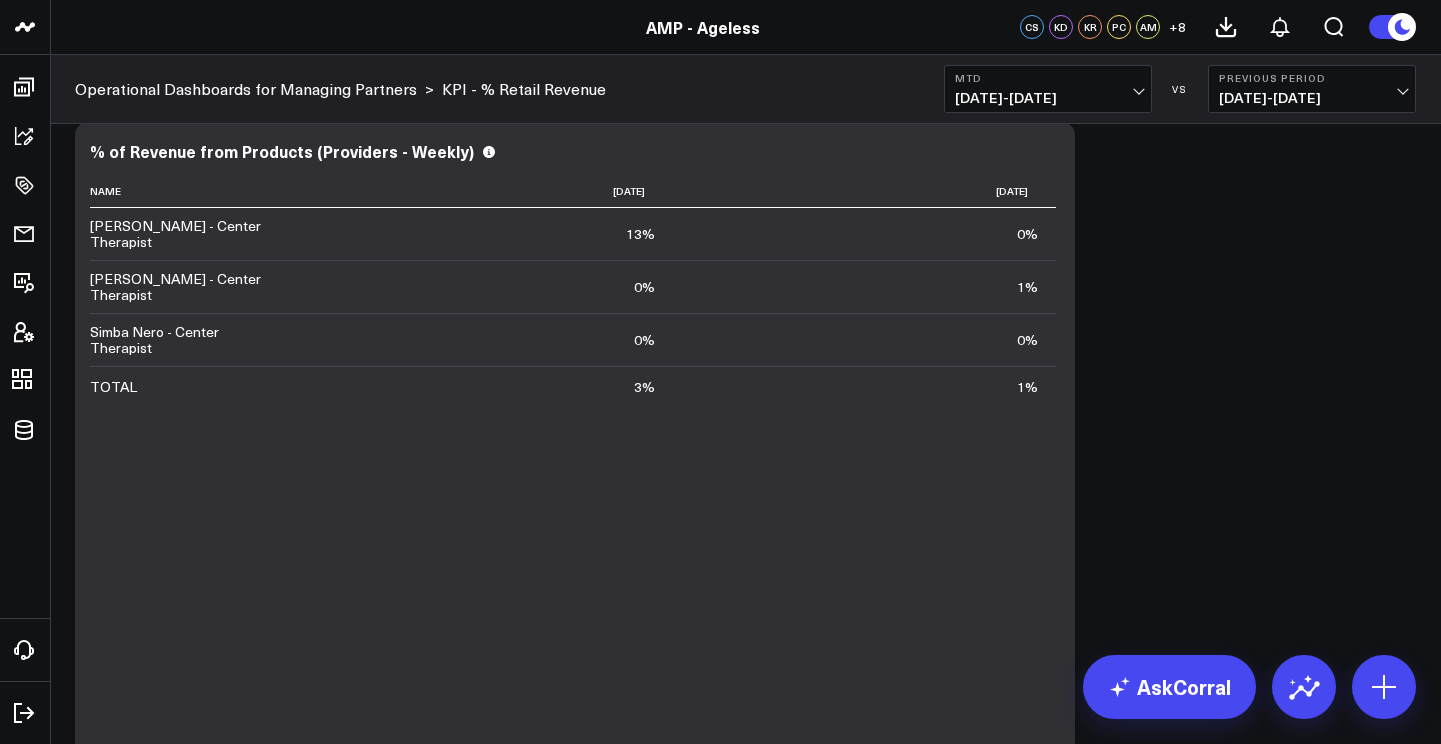 click on "AMP - Ageless" at bounding box center [703, 27] 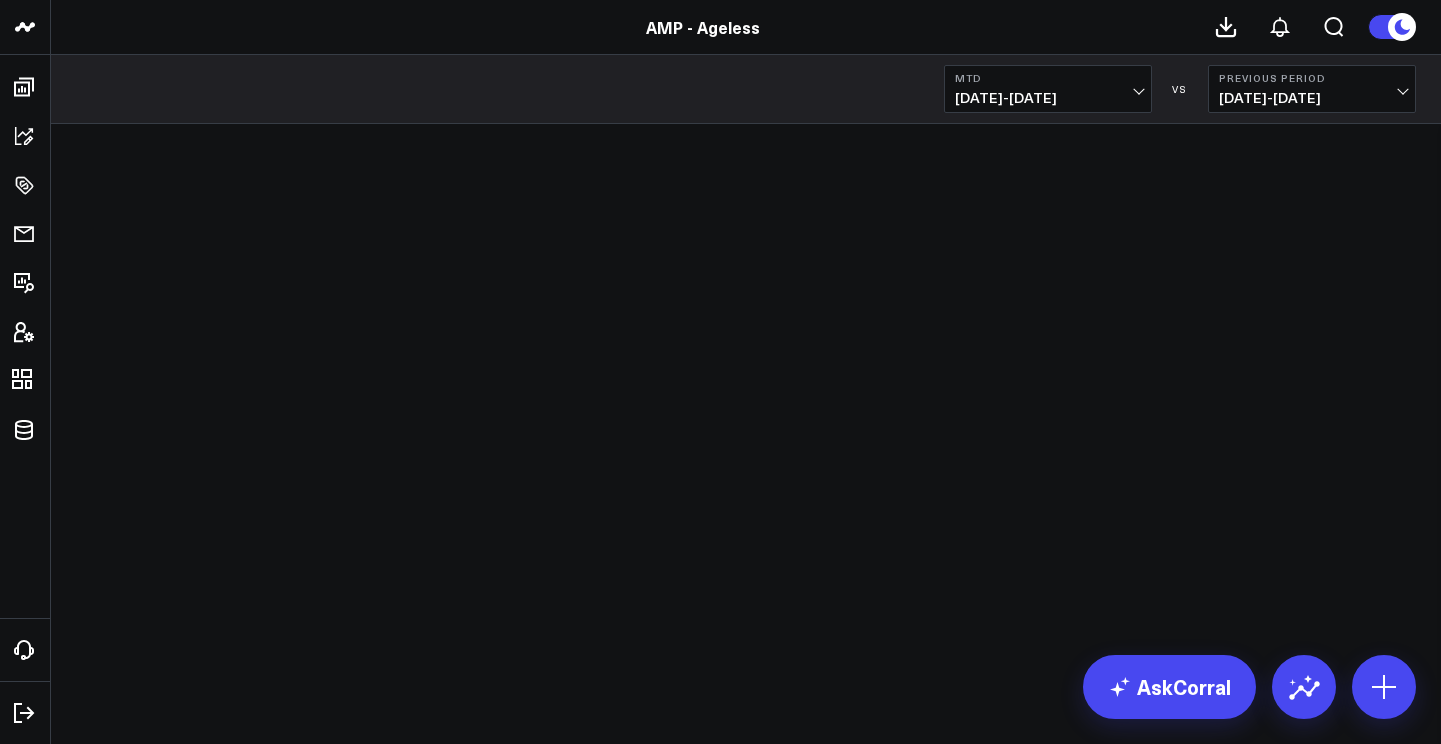 scroll, scrollTop: 0, scrollLeft: 0, axis: both 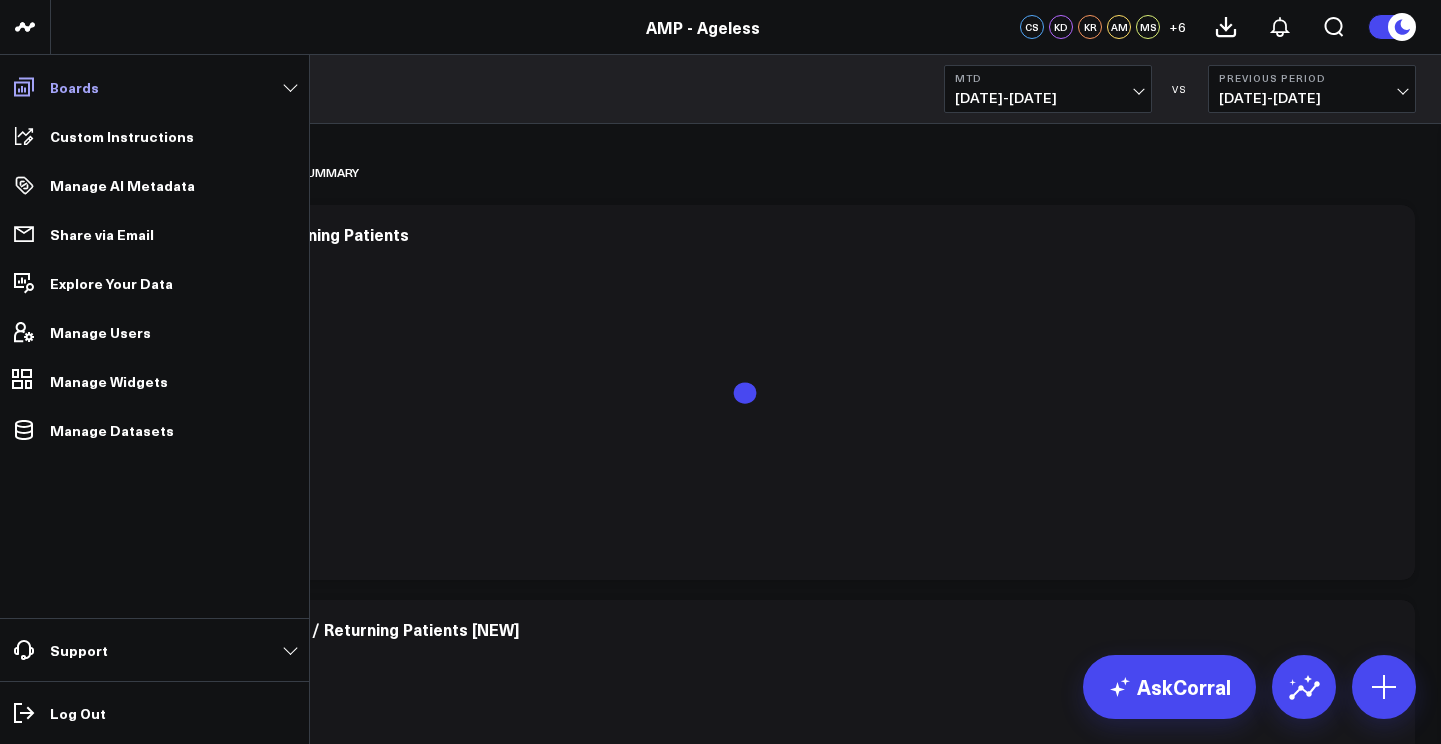 click on "Boards" at bounding box center [154, 87] 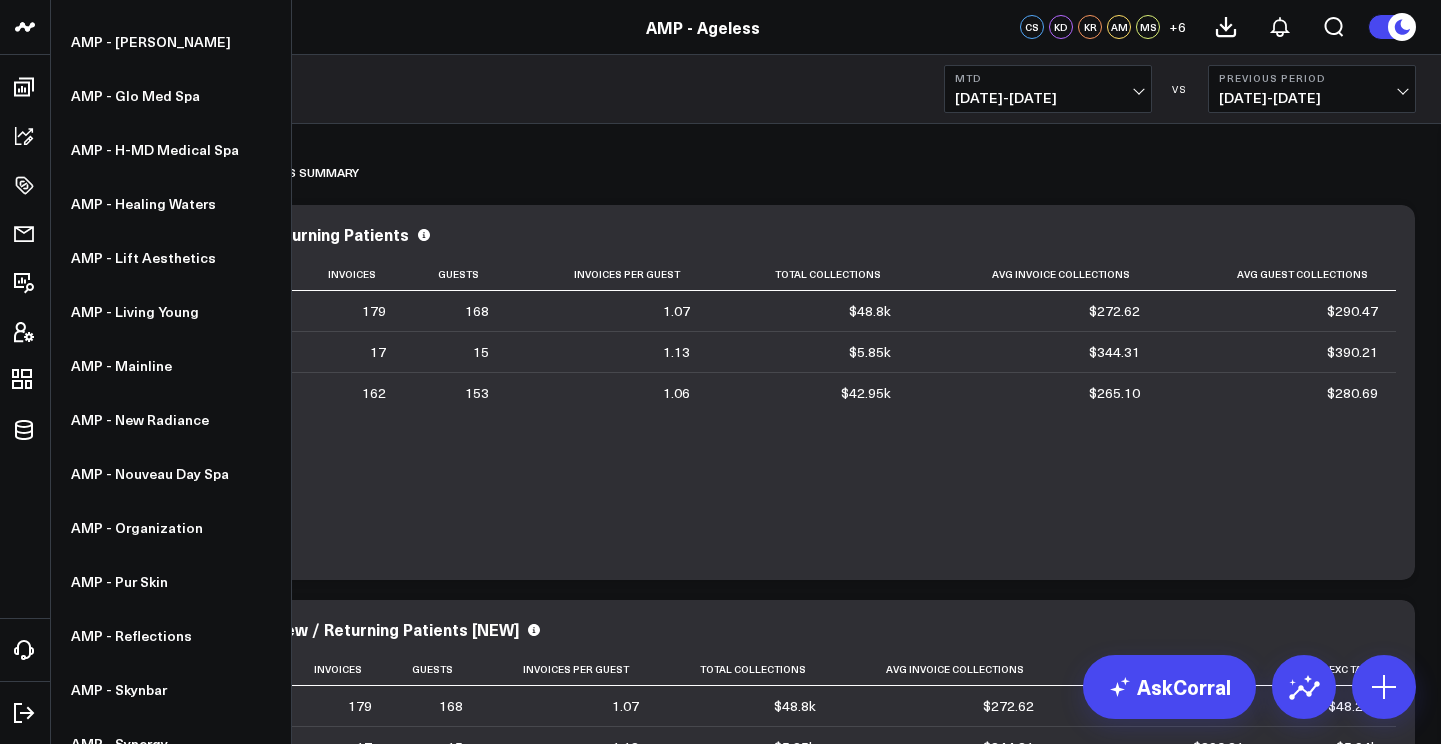 scroll, scrollTop: 552, scrollLeft: 0, axis: vertical 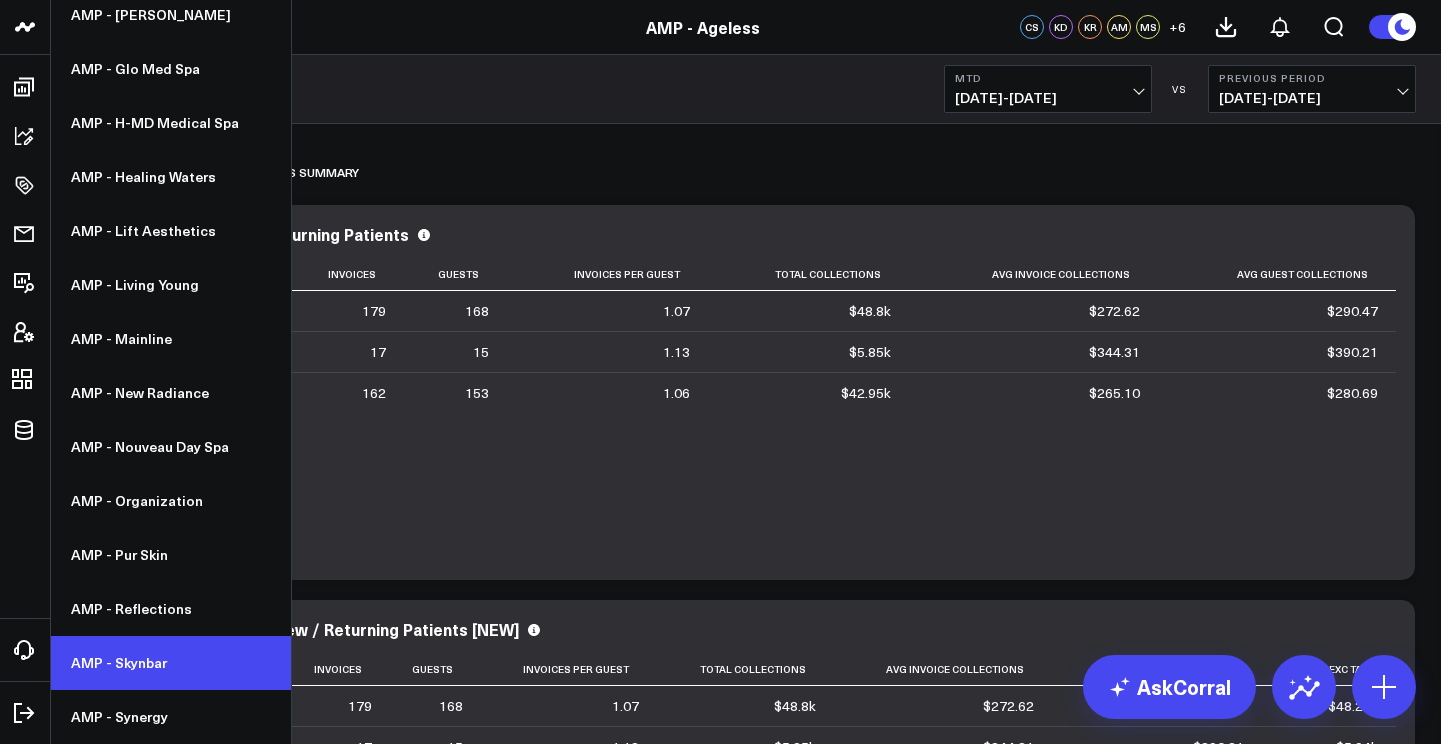 click on "AMP - Skynbar" at bounding box center [171, 663] 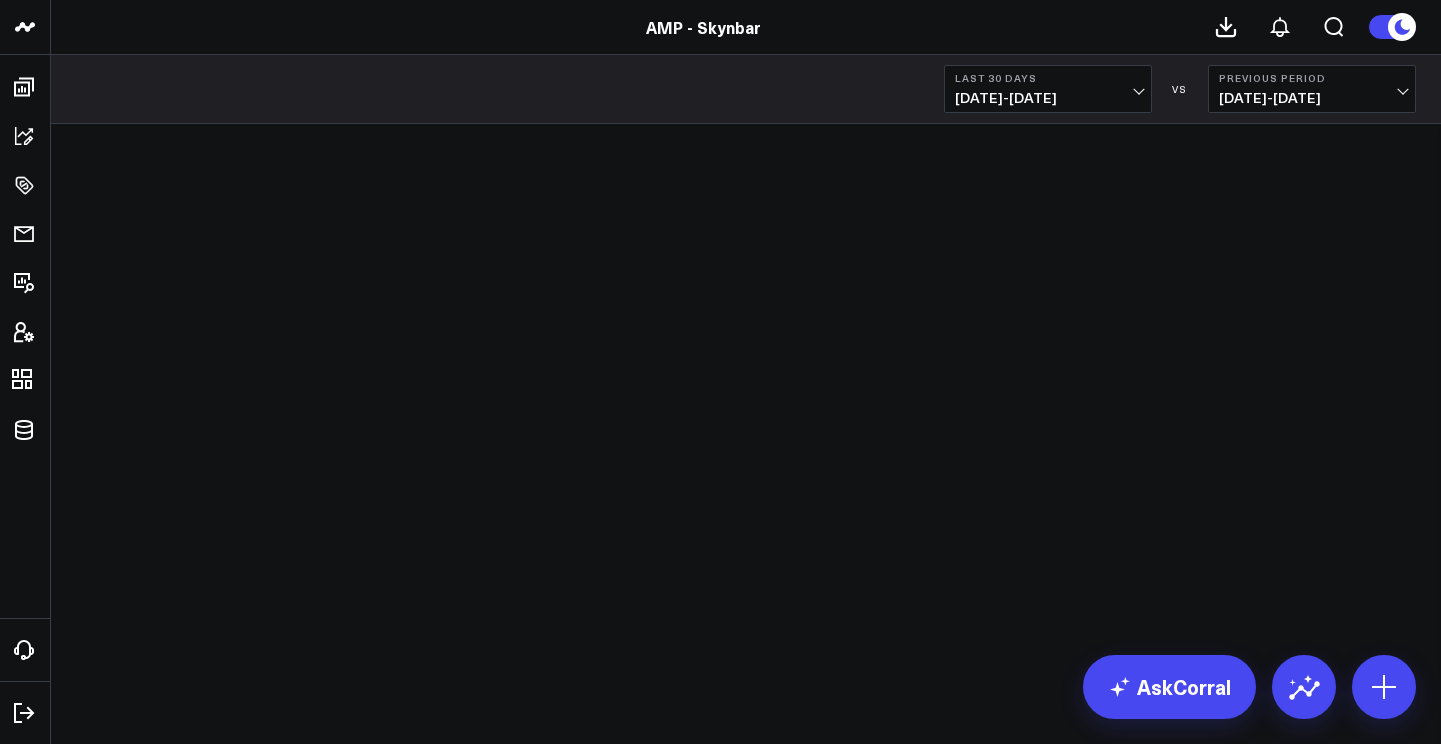 scroll, scrollTop: 0, scrollLeft: 0, axis: both 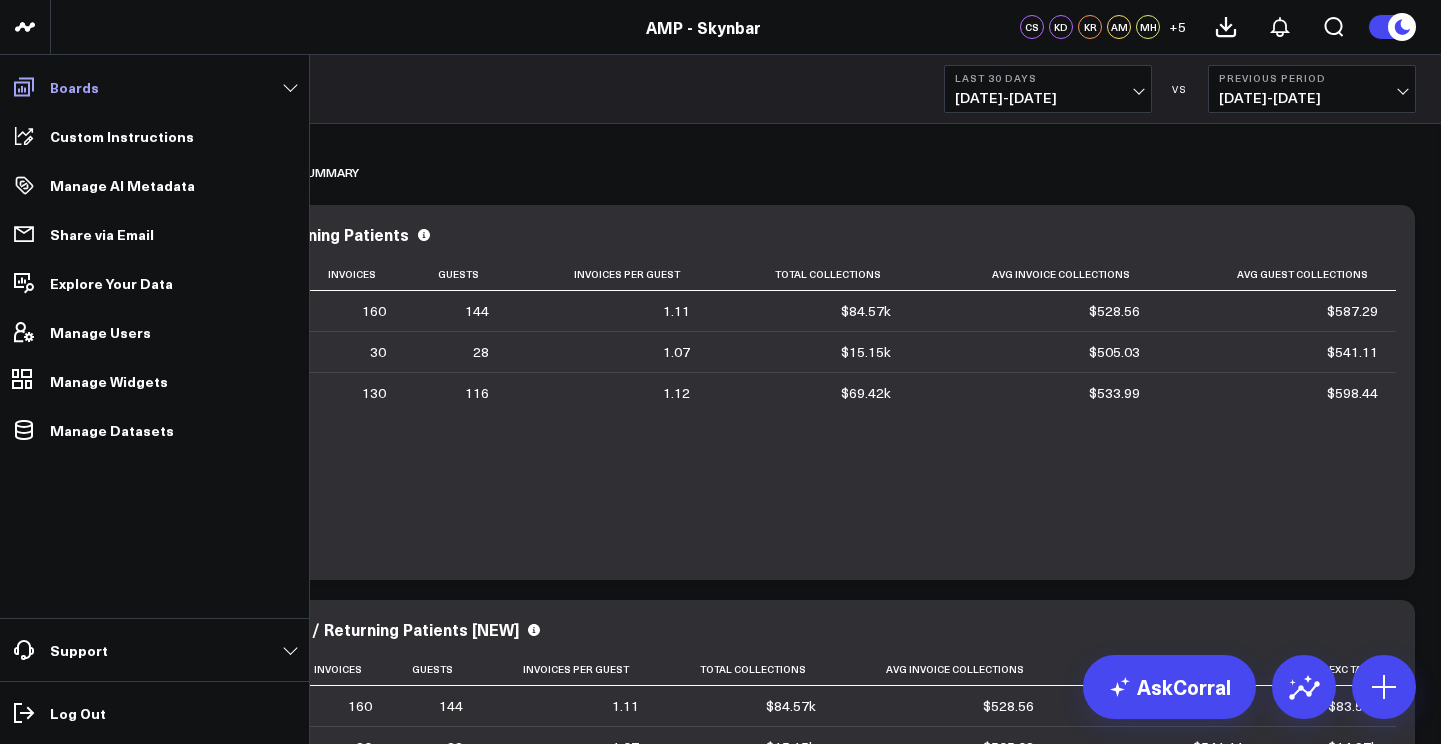 click on "Boards" at bounding box center (154, 87) 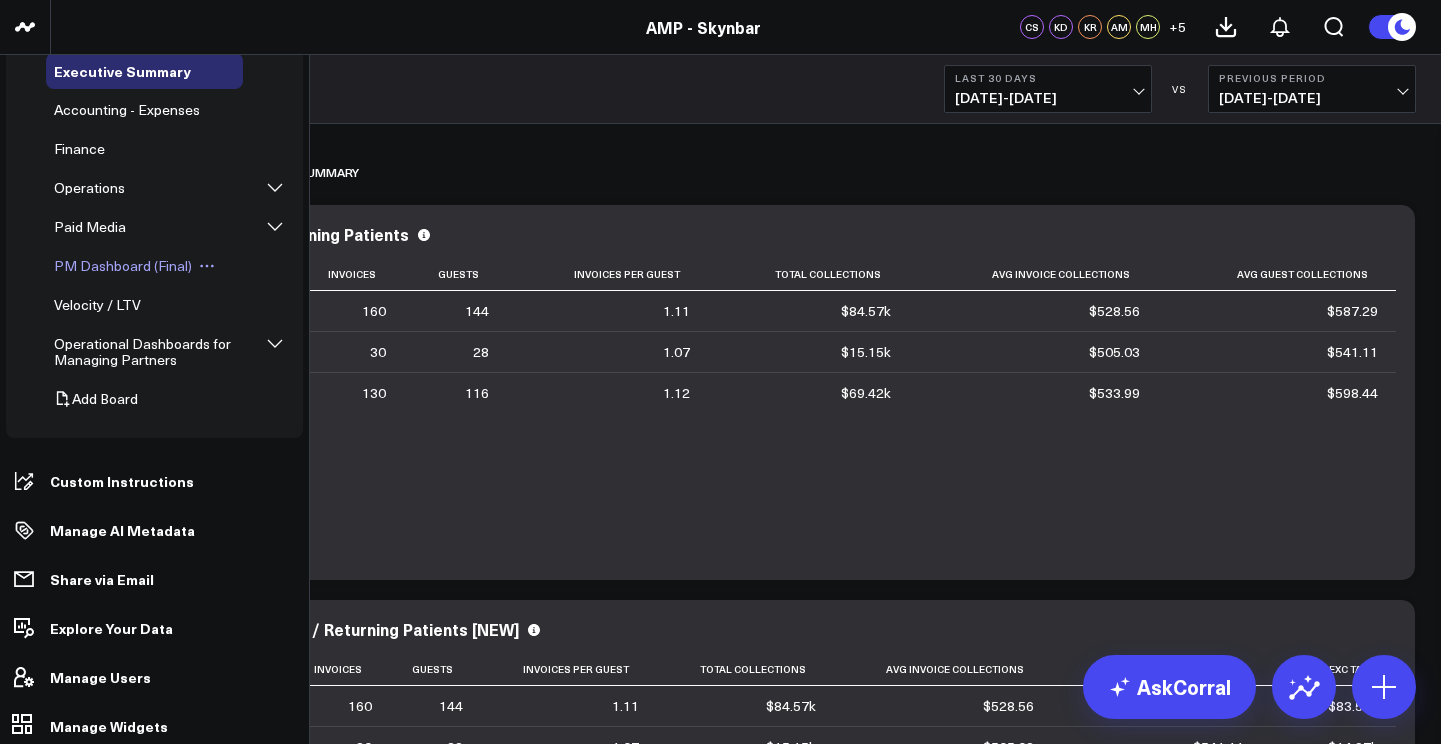 scroll, scrollTop: 59, scrollLeft: 0, axis: vertical 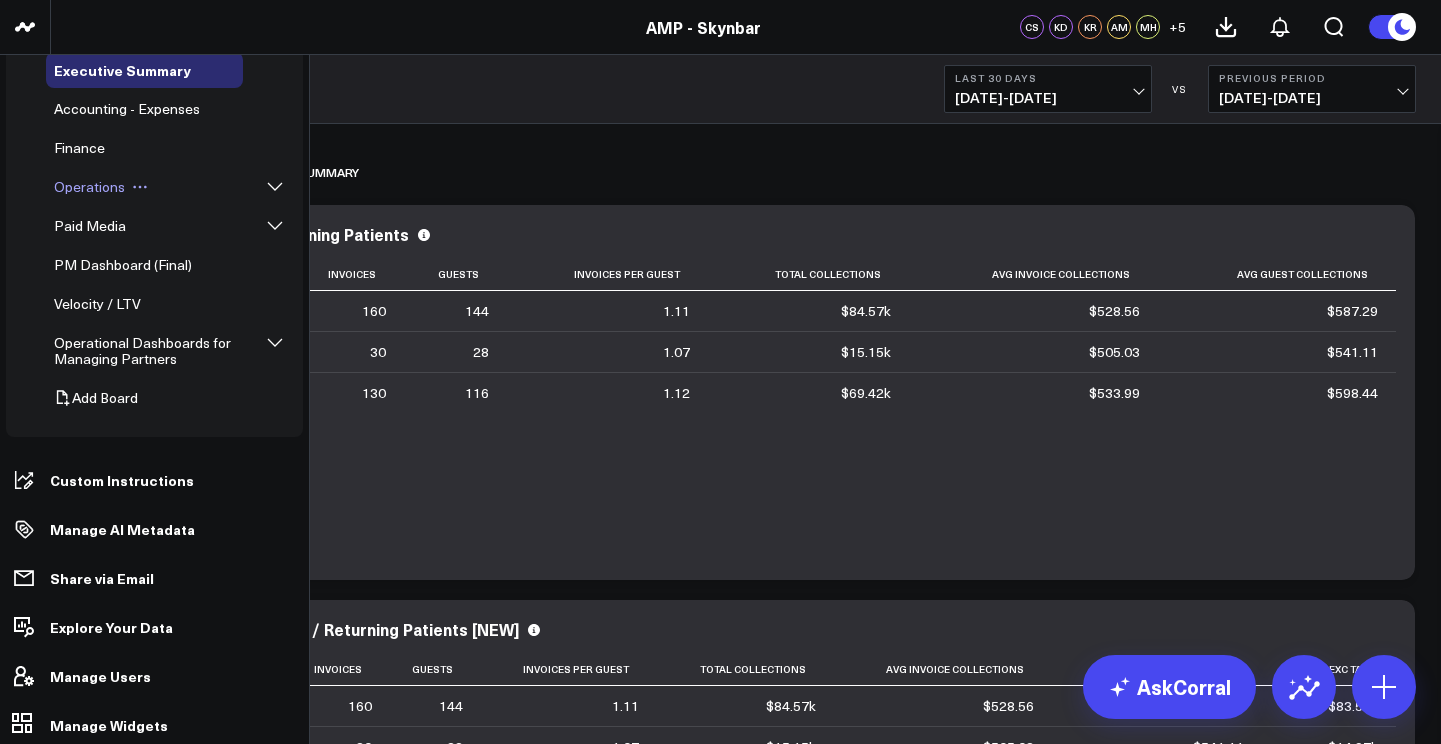click on "Operations" at bounding box center [89, 186] 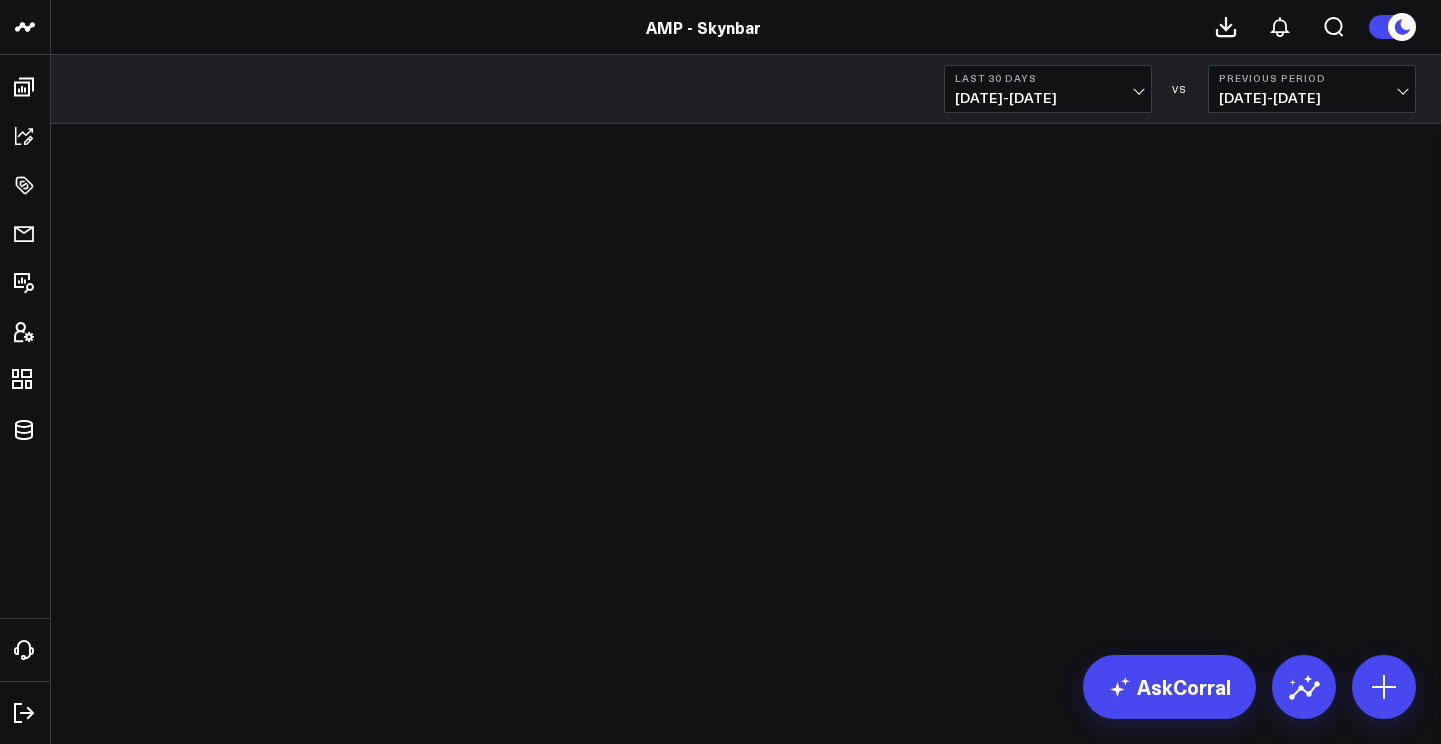 scroll, scrollTop: 0, scrollLeft: 0, axis: both 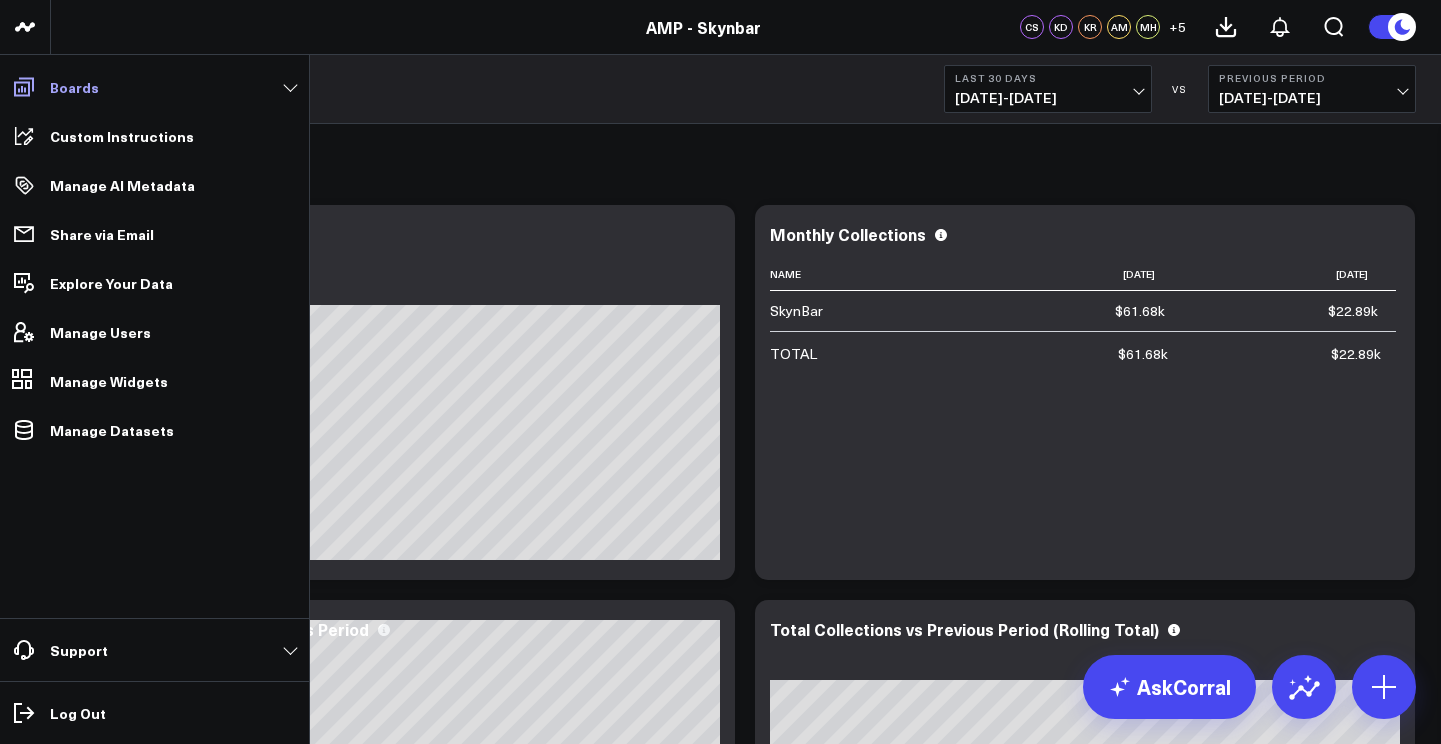click on "Boards" at bounding box center [154, 87] 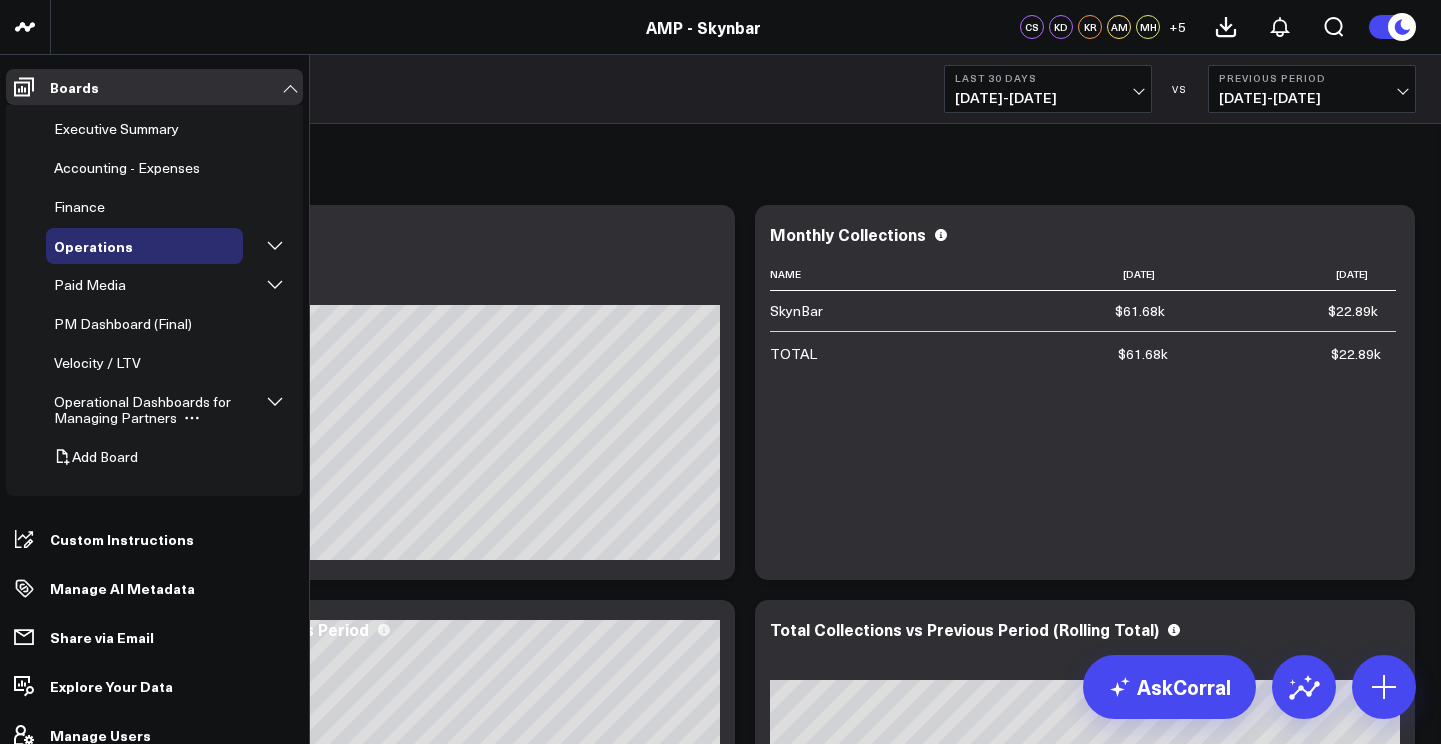 click 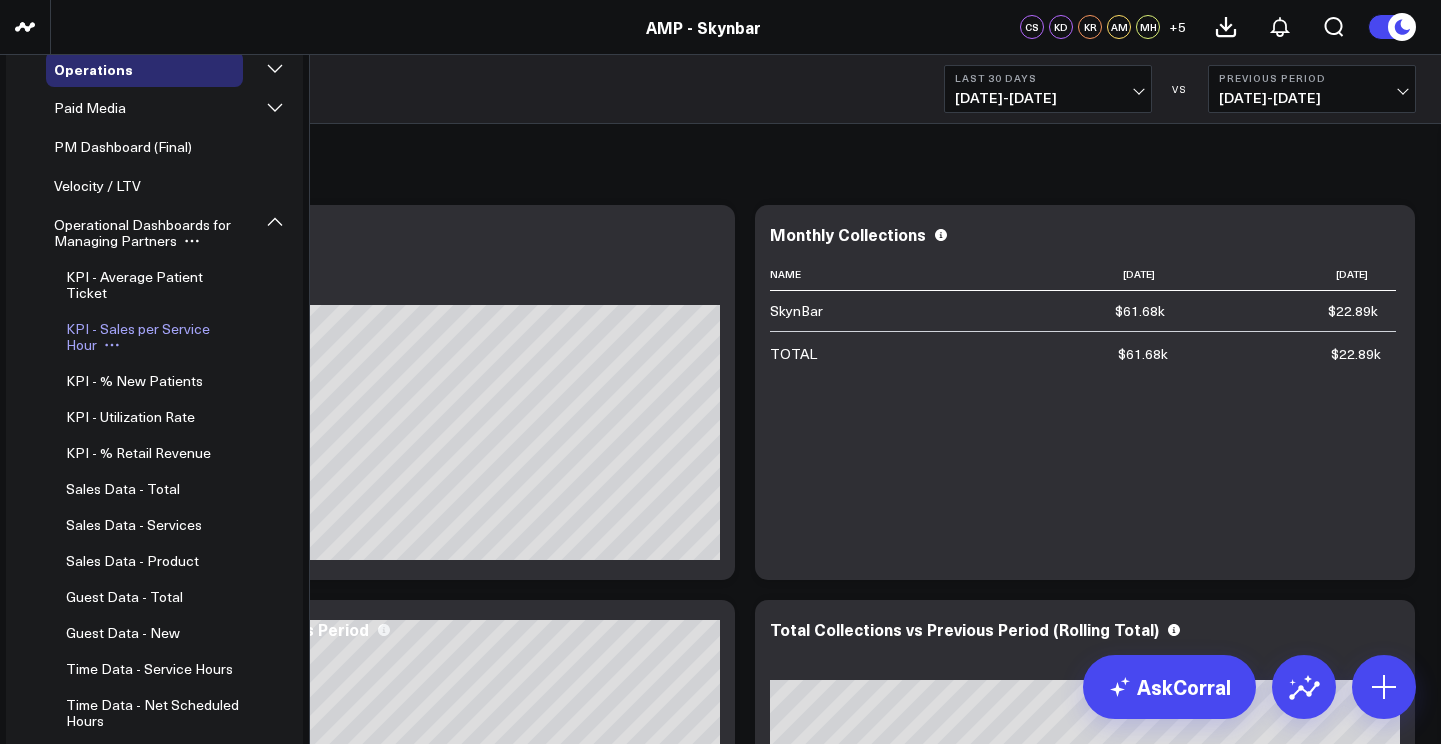 scroll, scrollTop: 217, scrollLeft: 0, axis: vertical 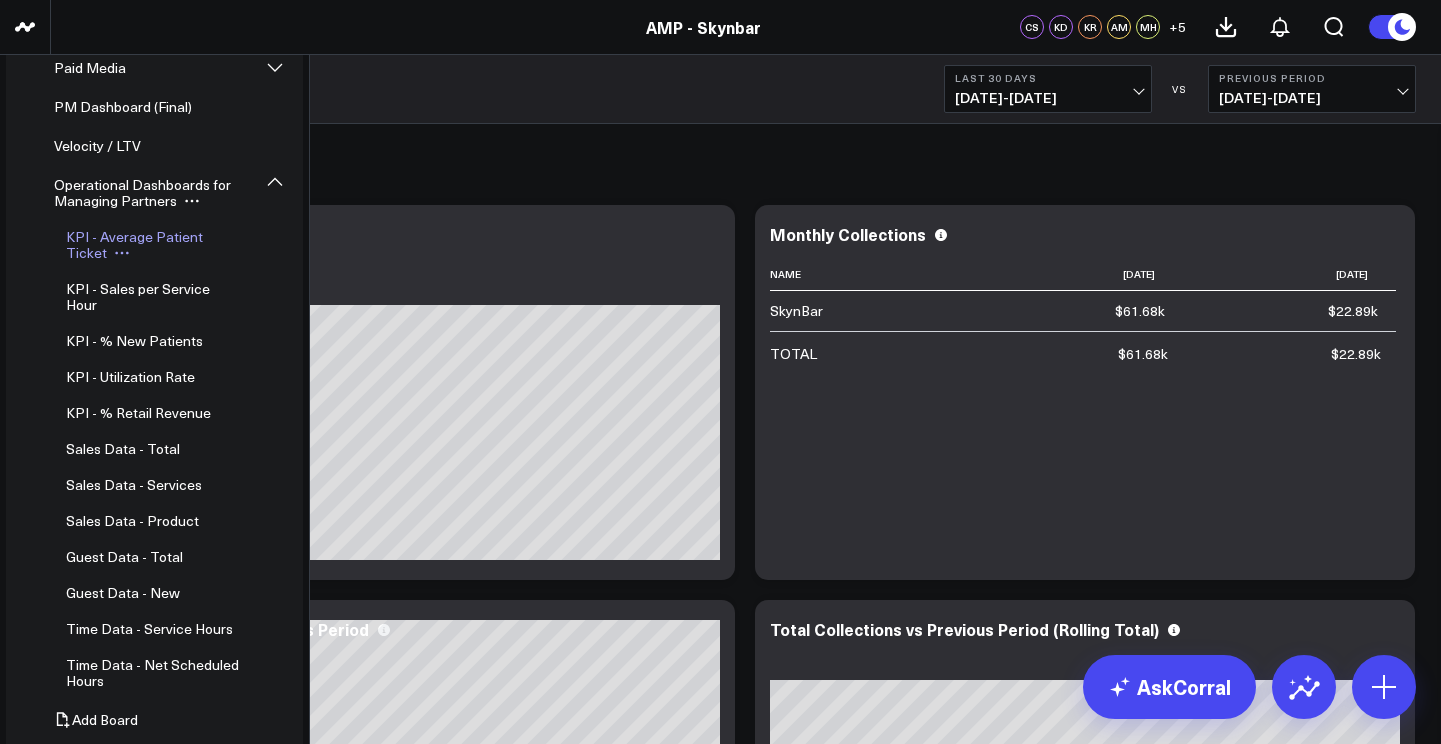 click on "KPI - Average Patient Ticket" at bounding box center [134, 244] 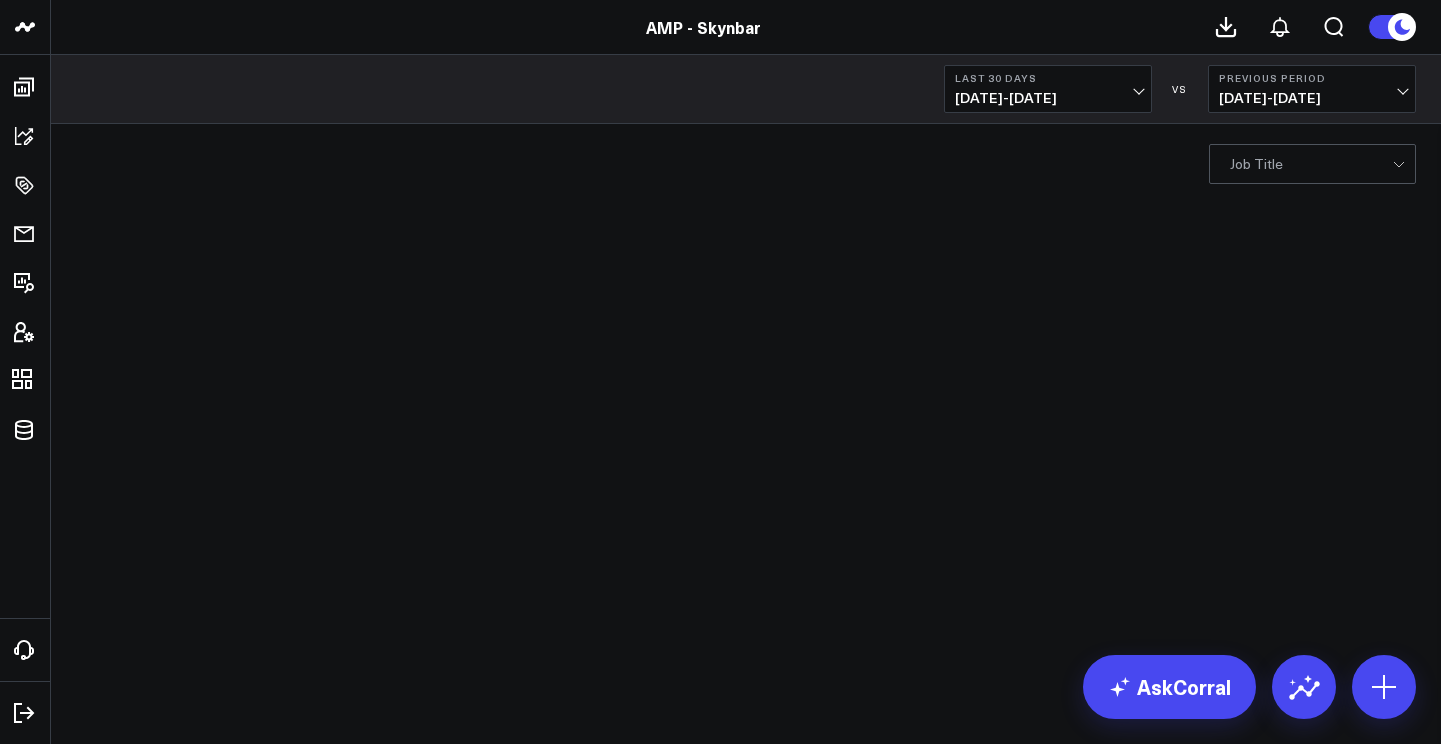 scroll, scrollTop: 0, scrollLeft: 0, axis: both 